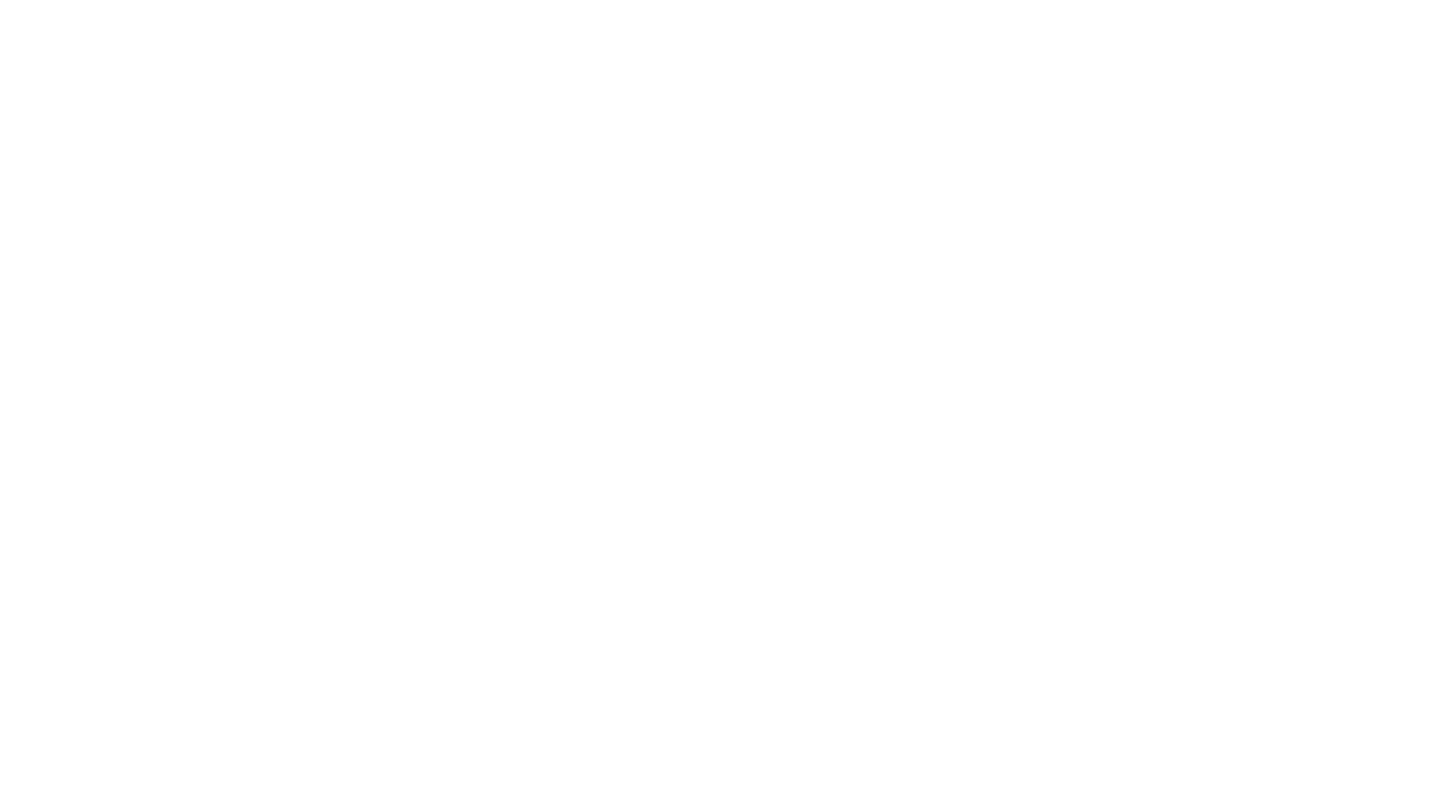 scroll, scrollTop: 0, scrollLeft: 0, axis: both 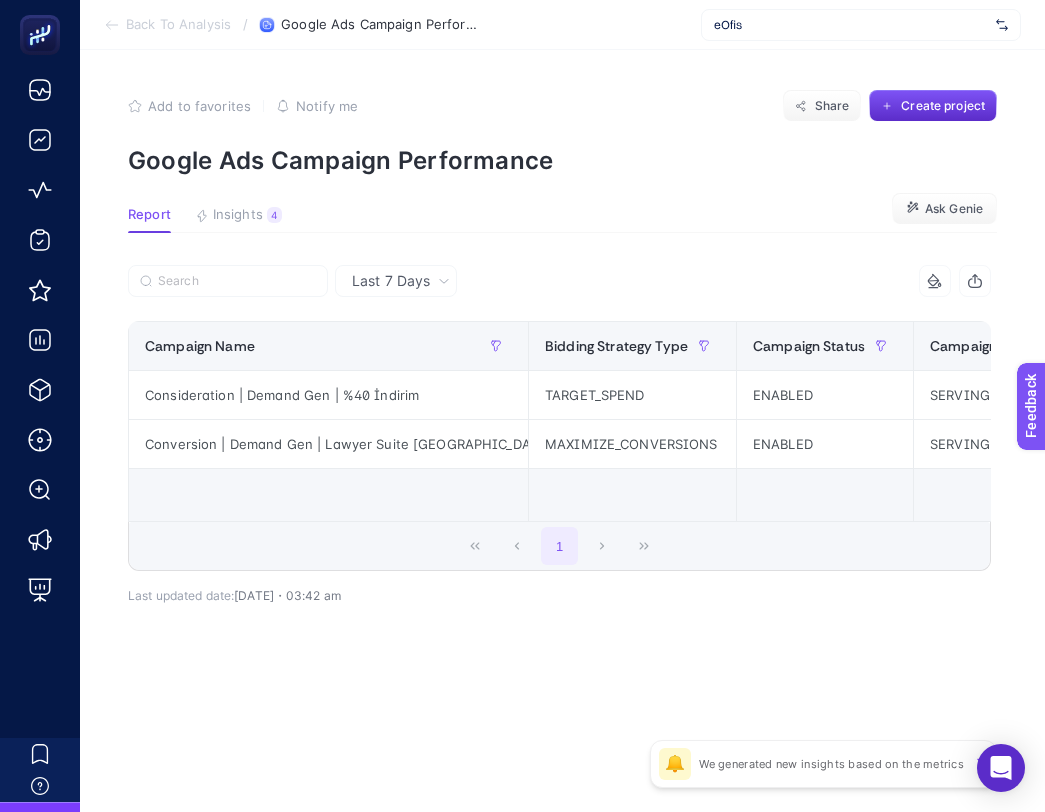 click on "eOfis" at bounding box center [861, 25] 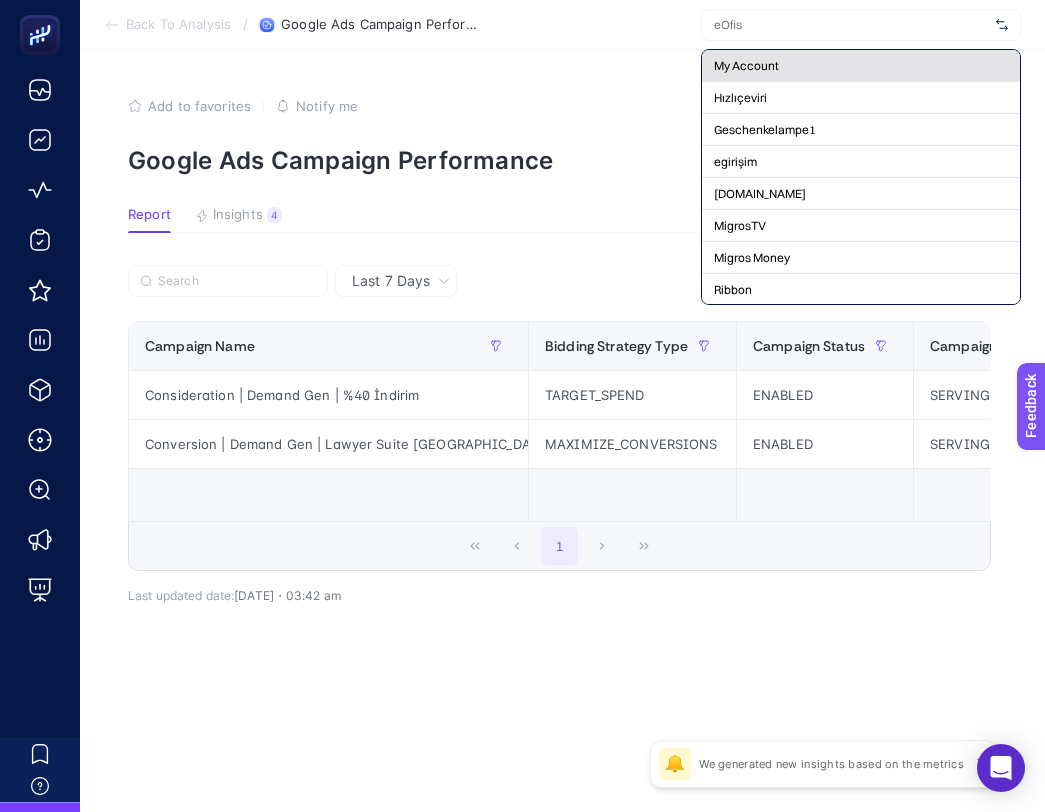 click on "My Account" 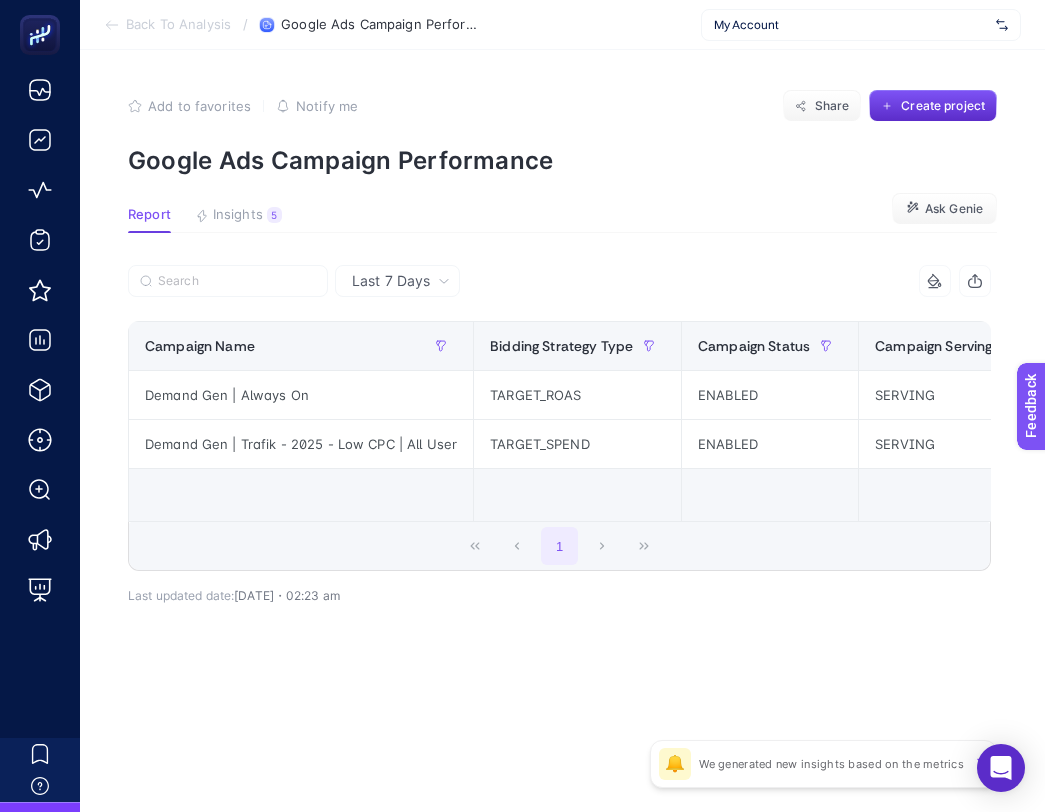 click on "Back To Analysis" at bounding box center [178, 25] 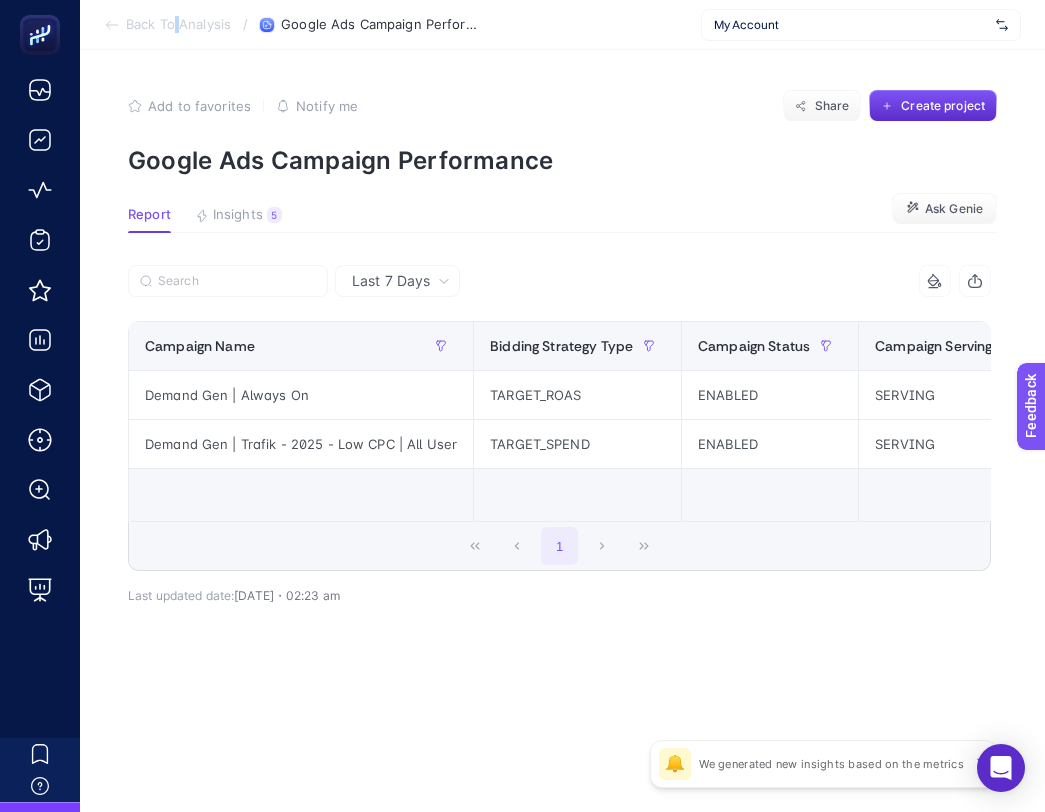 click on "Back To Analysis" at bounding box center [178, 25] 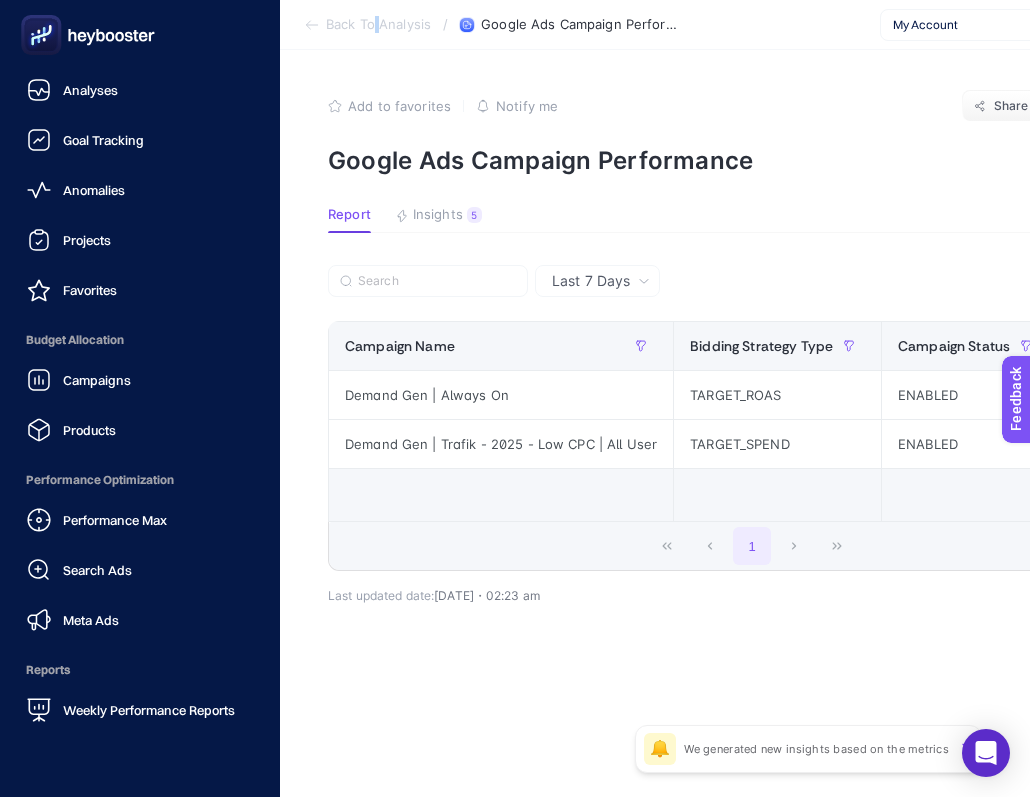 click 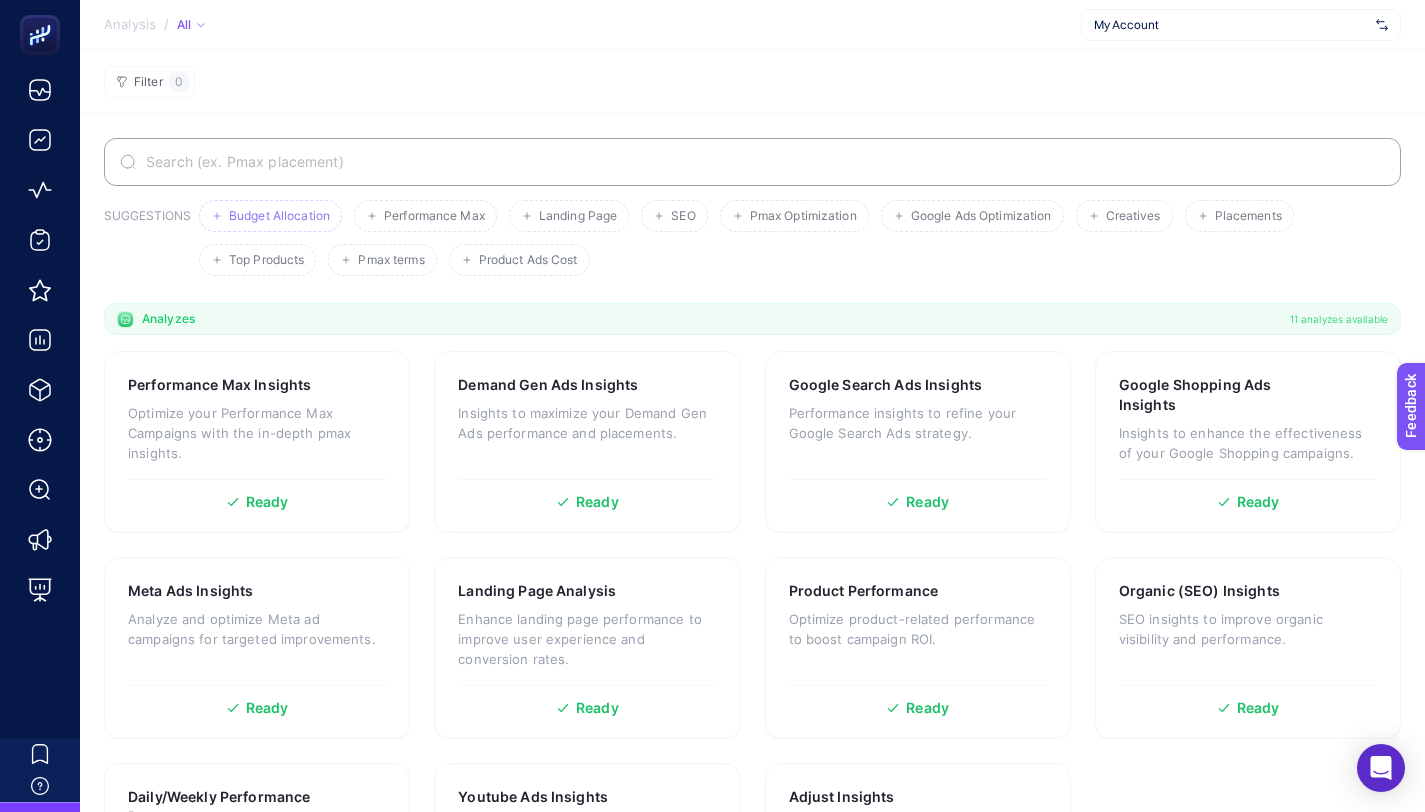 click on "Budget Allocation" 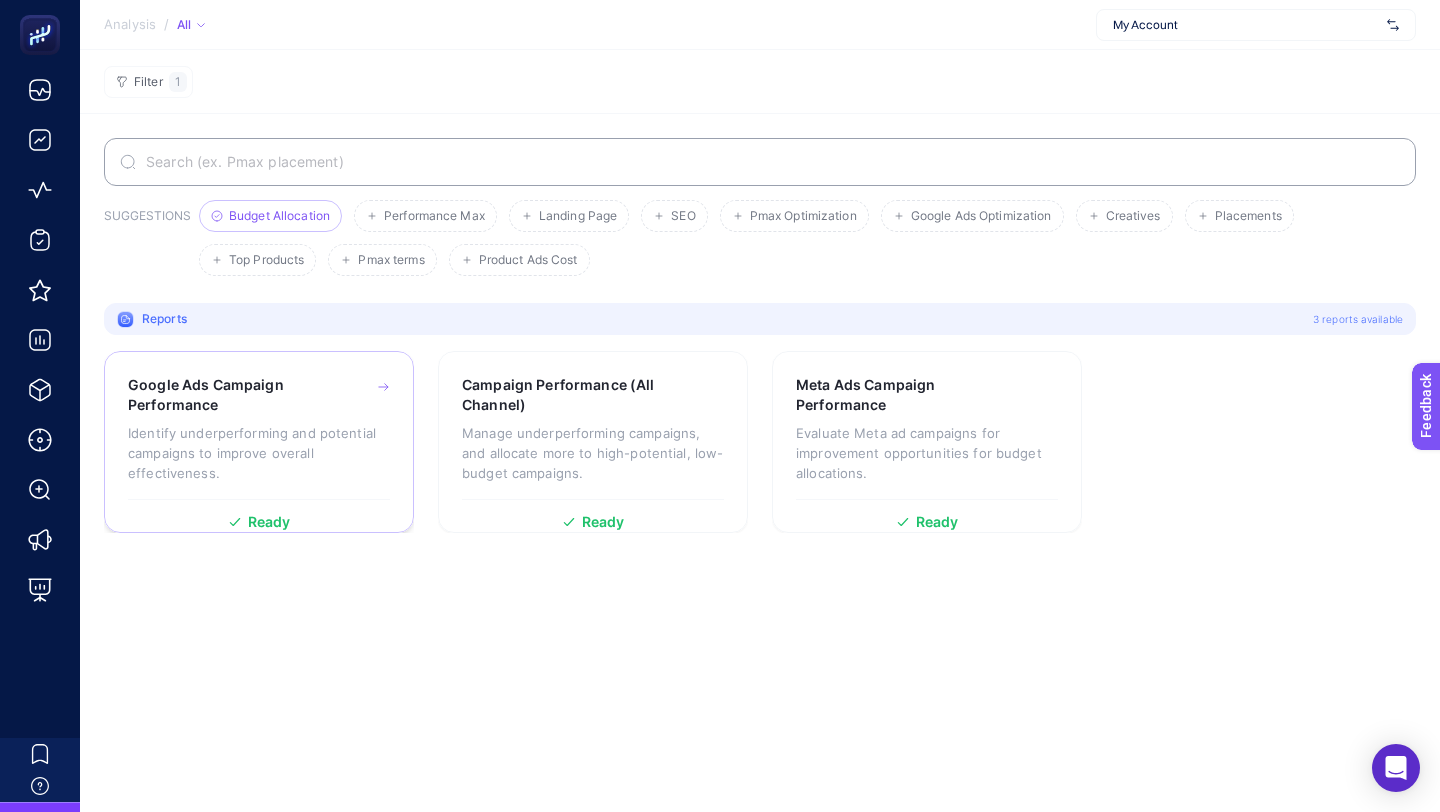 click on "Identify underperforming and potential campaigns to improve overall effectiveness." at bounding box center [259, 453] 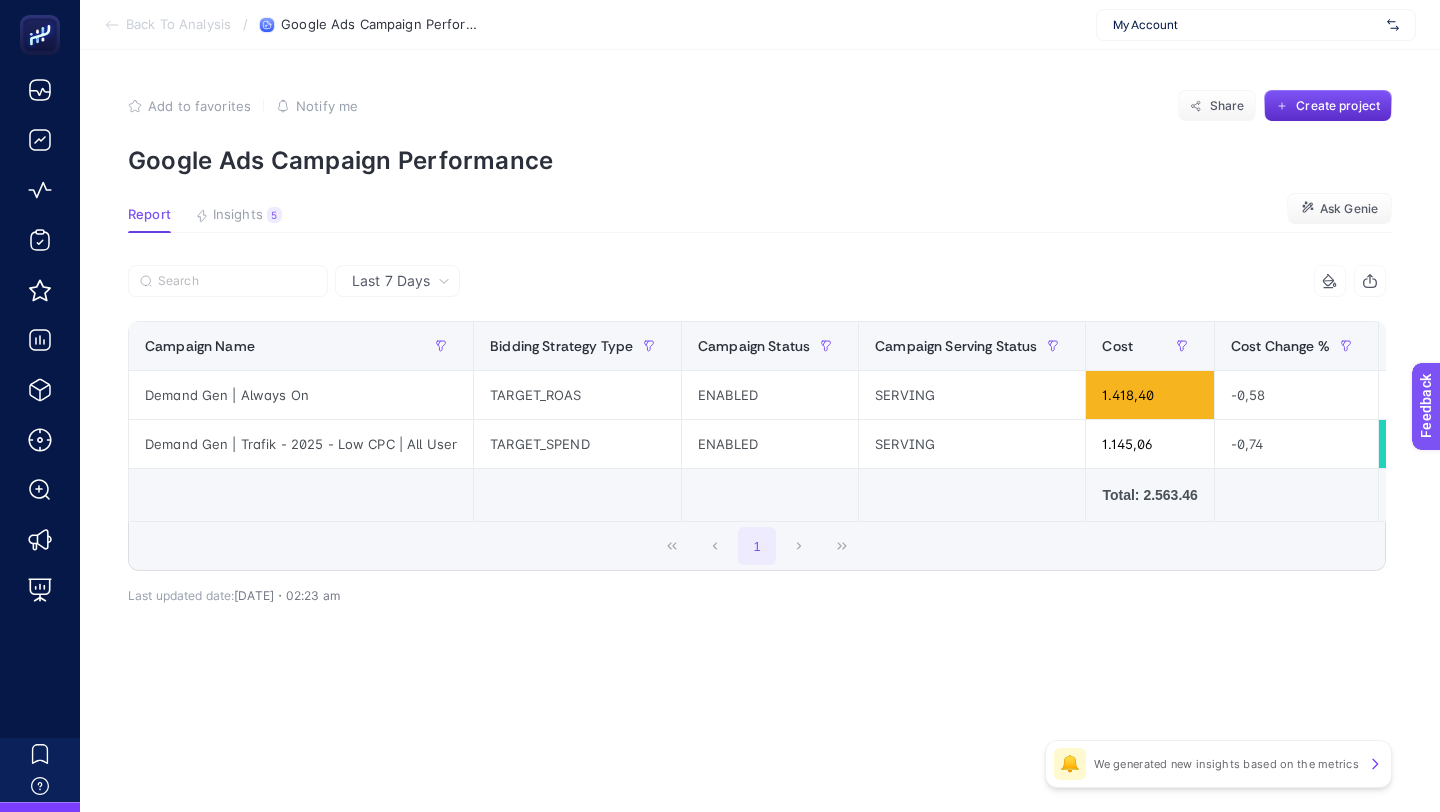 click 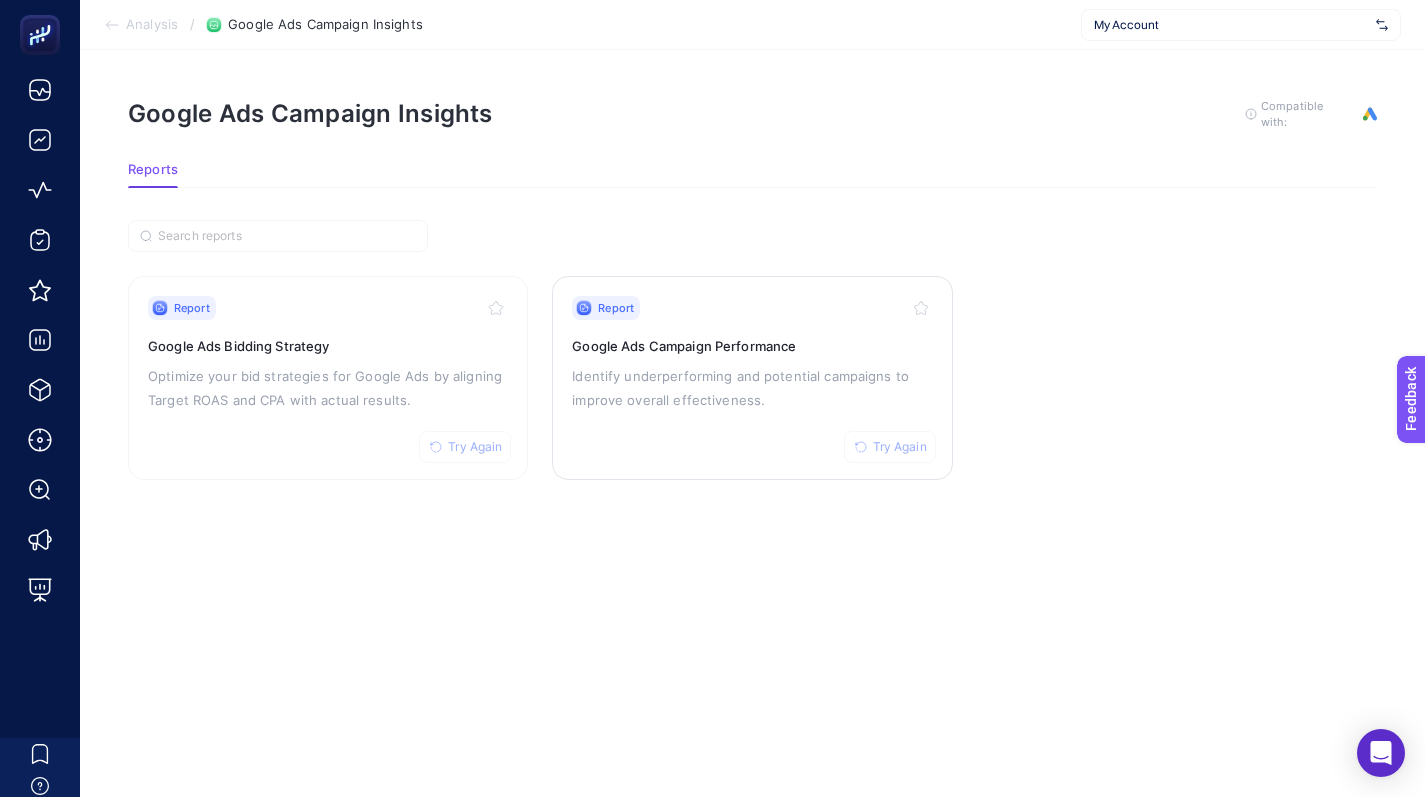 click on "Try Again" at bounding box center [900, 447] 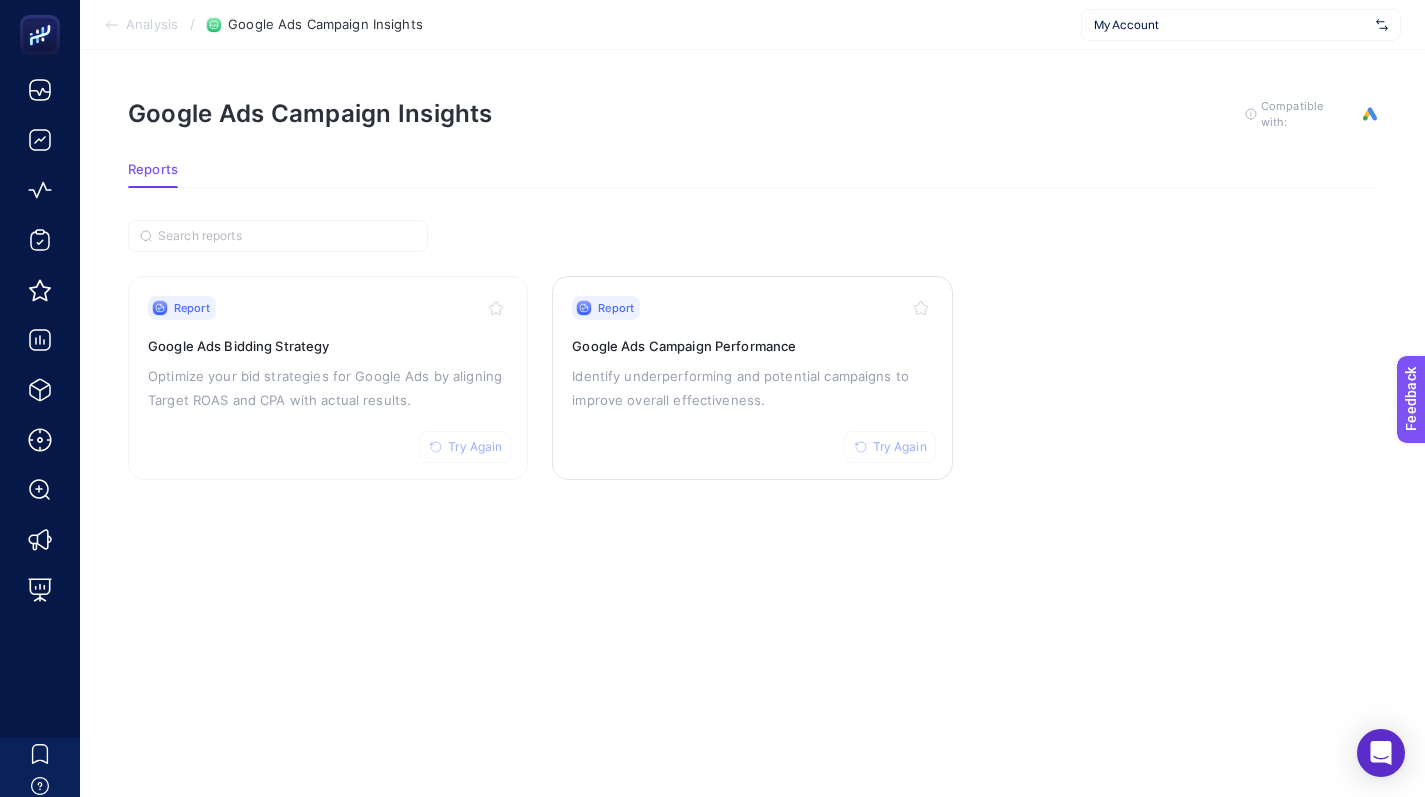 click on "Report Try Again" at bounding box center (752, 308) 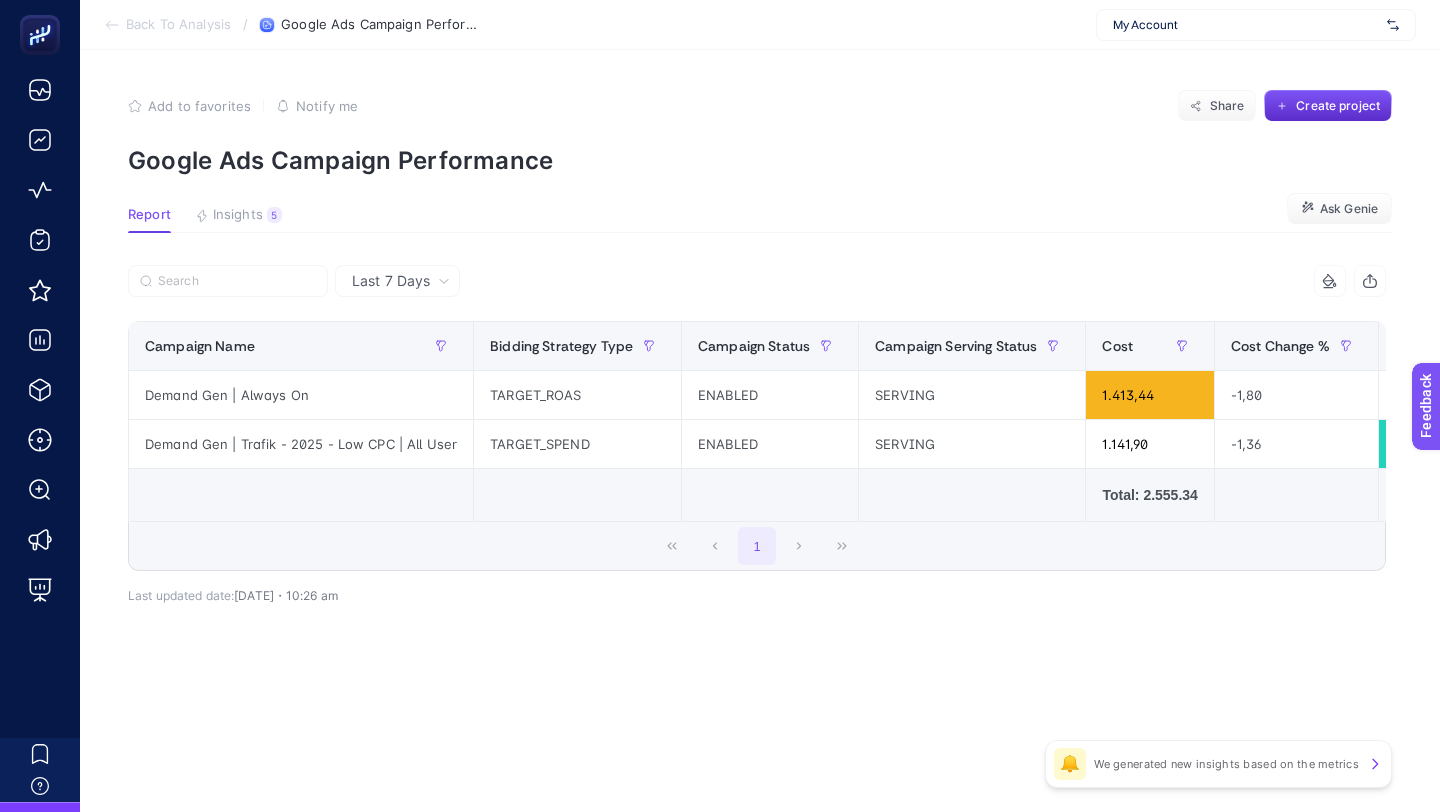 click on "Back To Analysis" at bounding box center (178, 25) 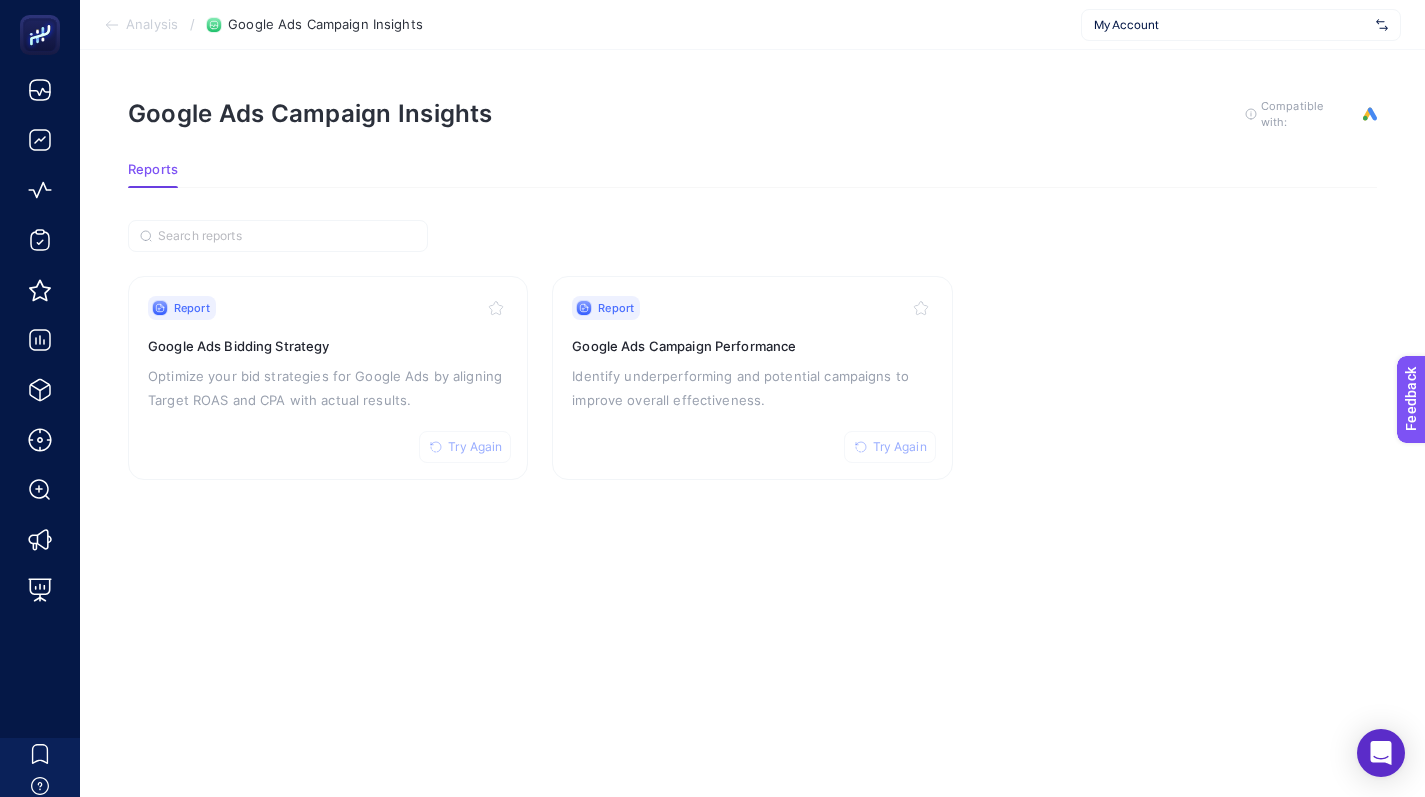 click on "My Account" at bounding box center (1231, 25) 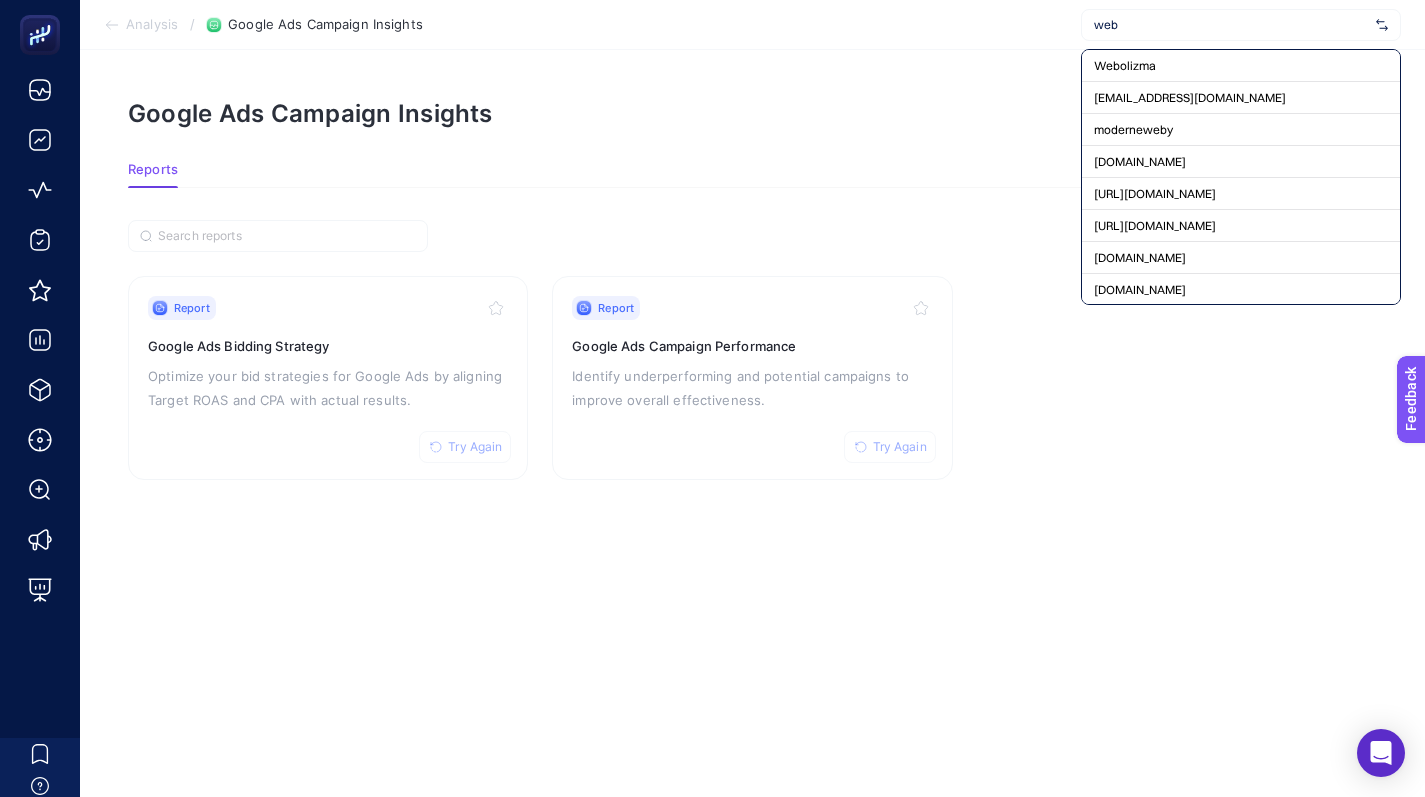 type on "weba" 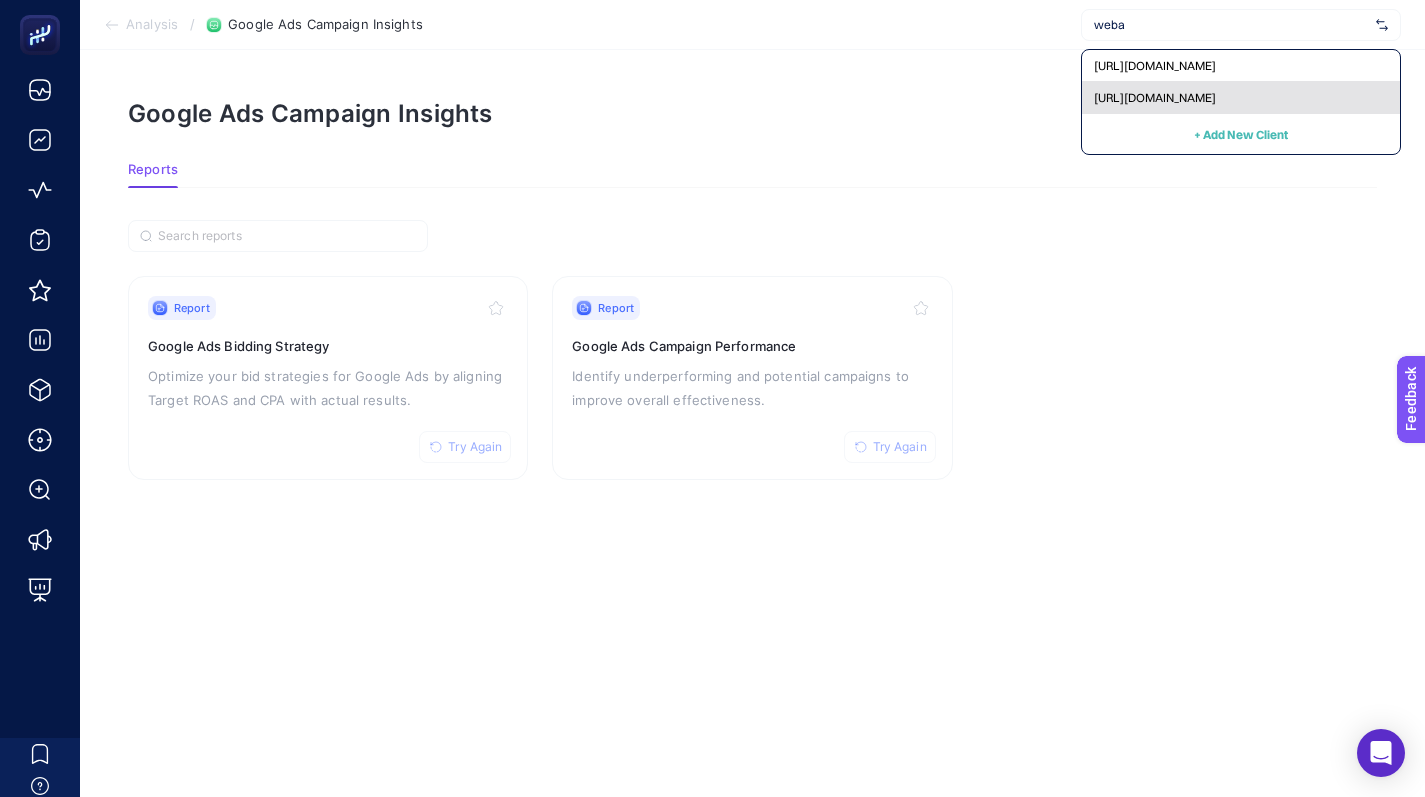 click on "[URL][DOMAIN_NAME]" at bounding box center [1155, 98] 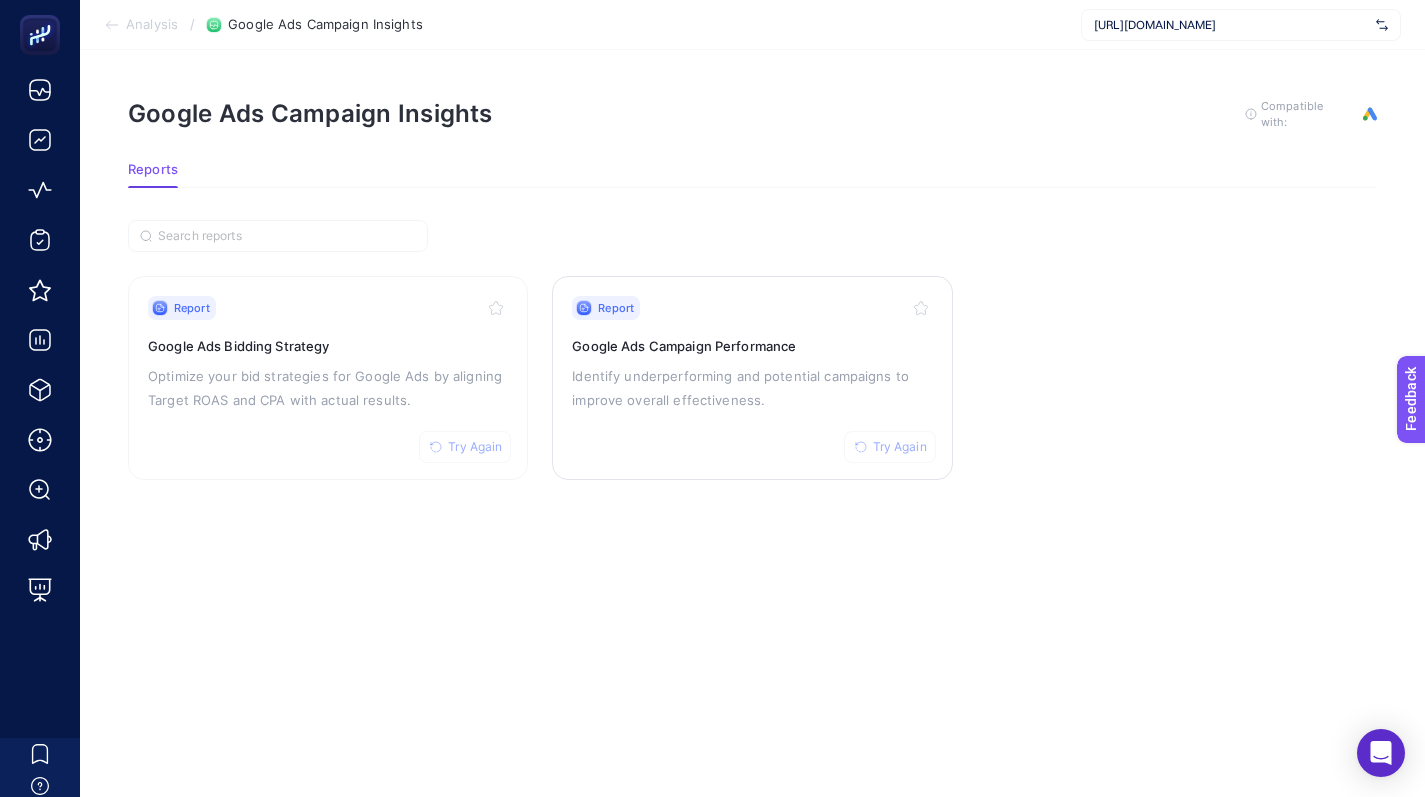 click on "Try Again" at bounding box center (900, 447) 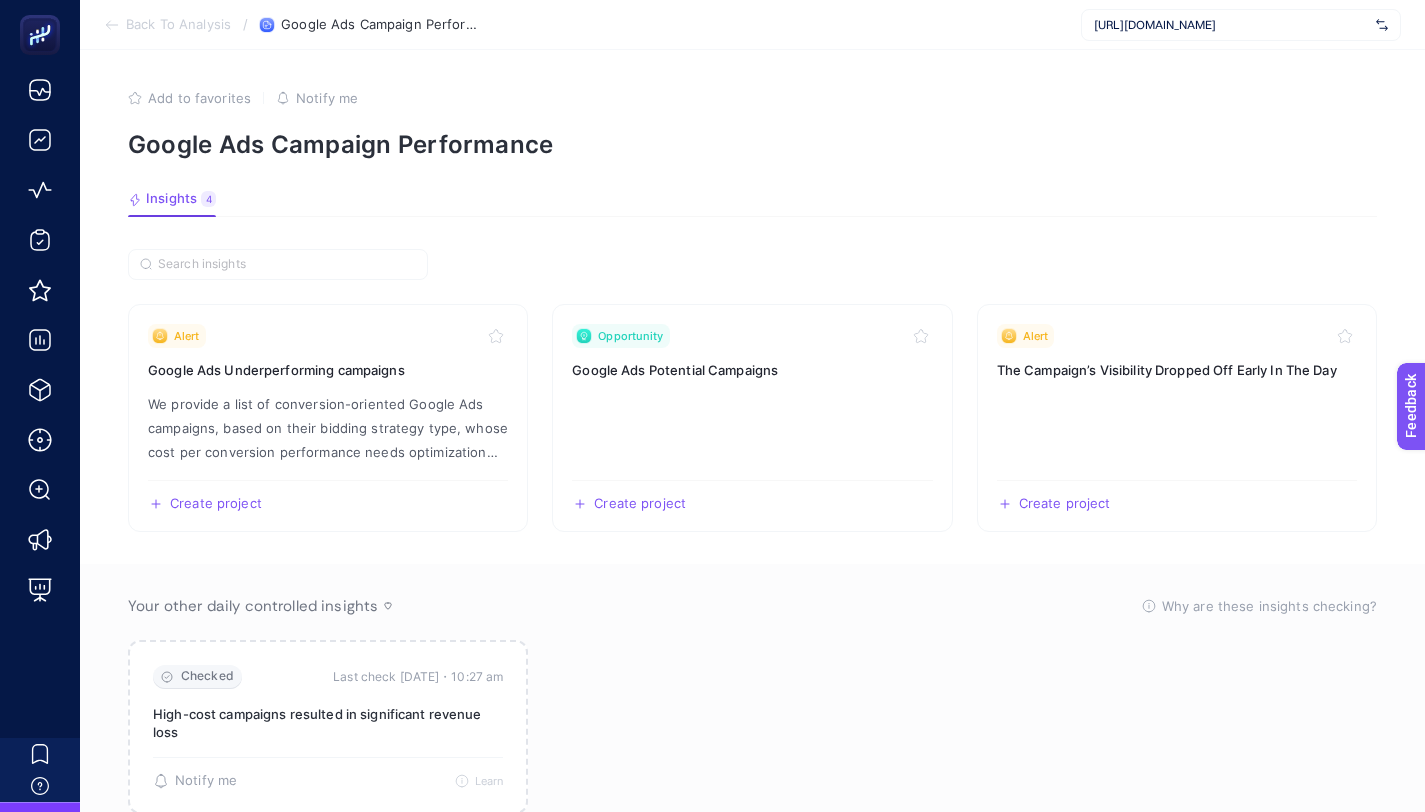 click on "Back To Analysis" at bounding box center [178, 25] 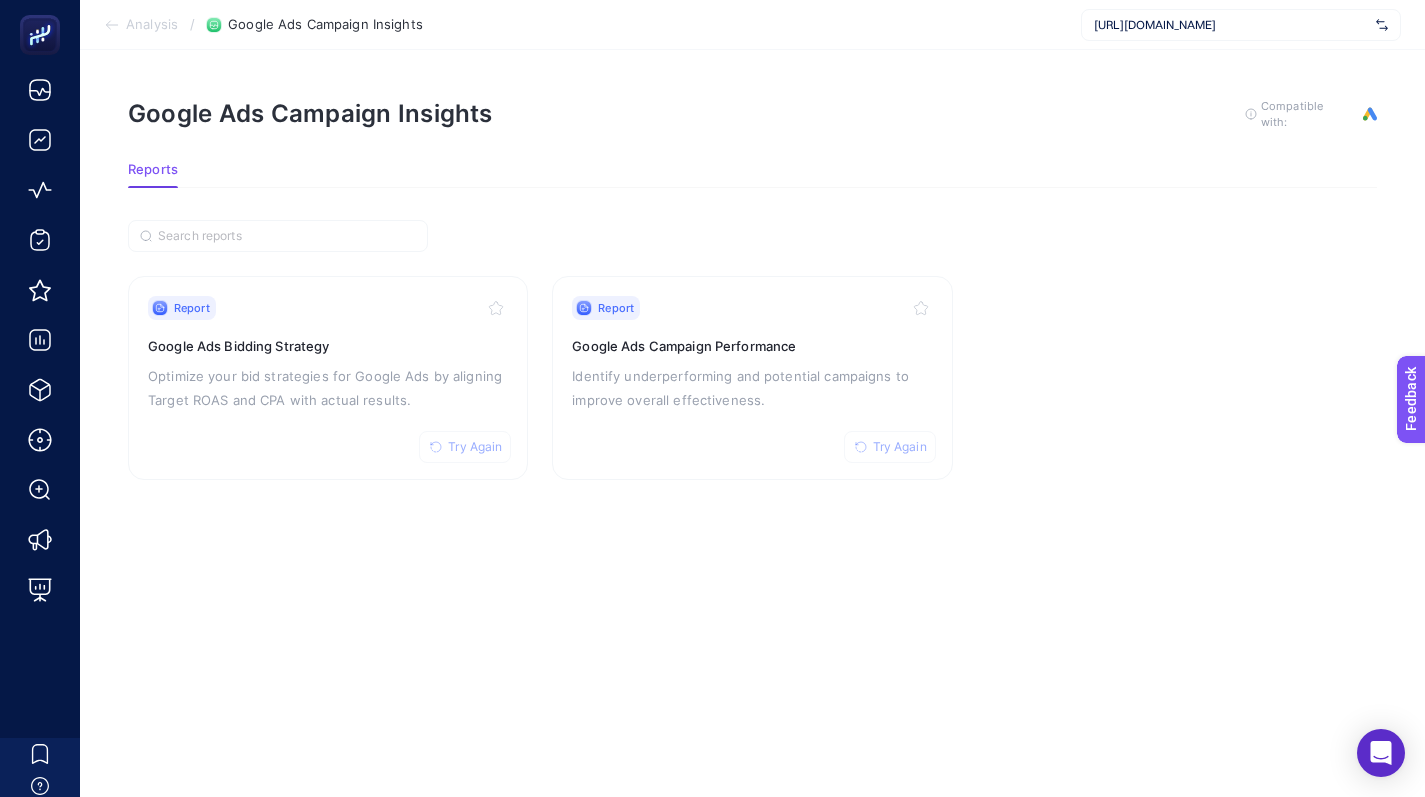 click on "[URL][DOMAIN_NAME]" at bounding box center (1231, 25) 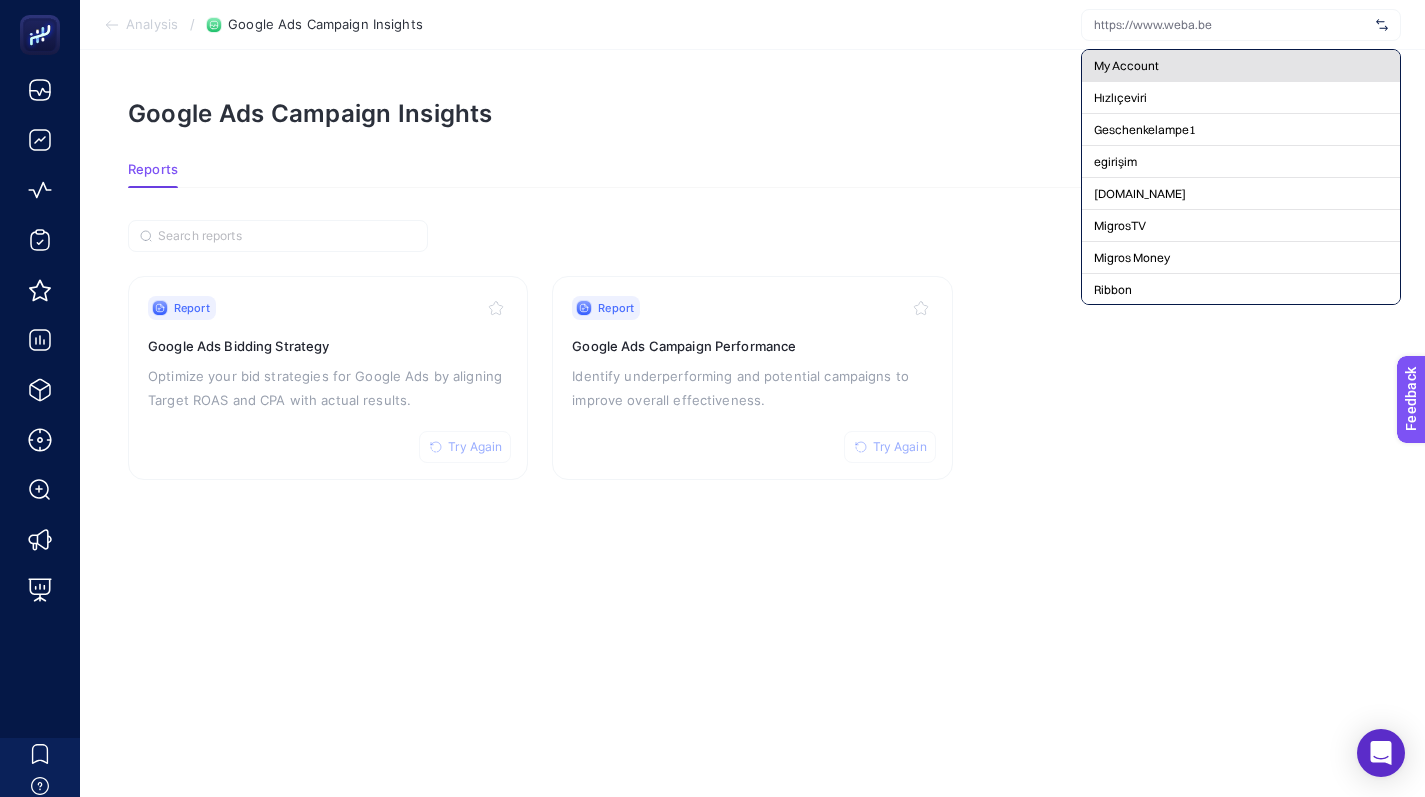 click on "My Account" at bounding box center (1126, 66) 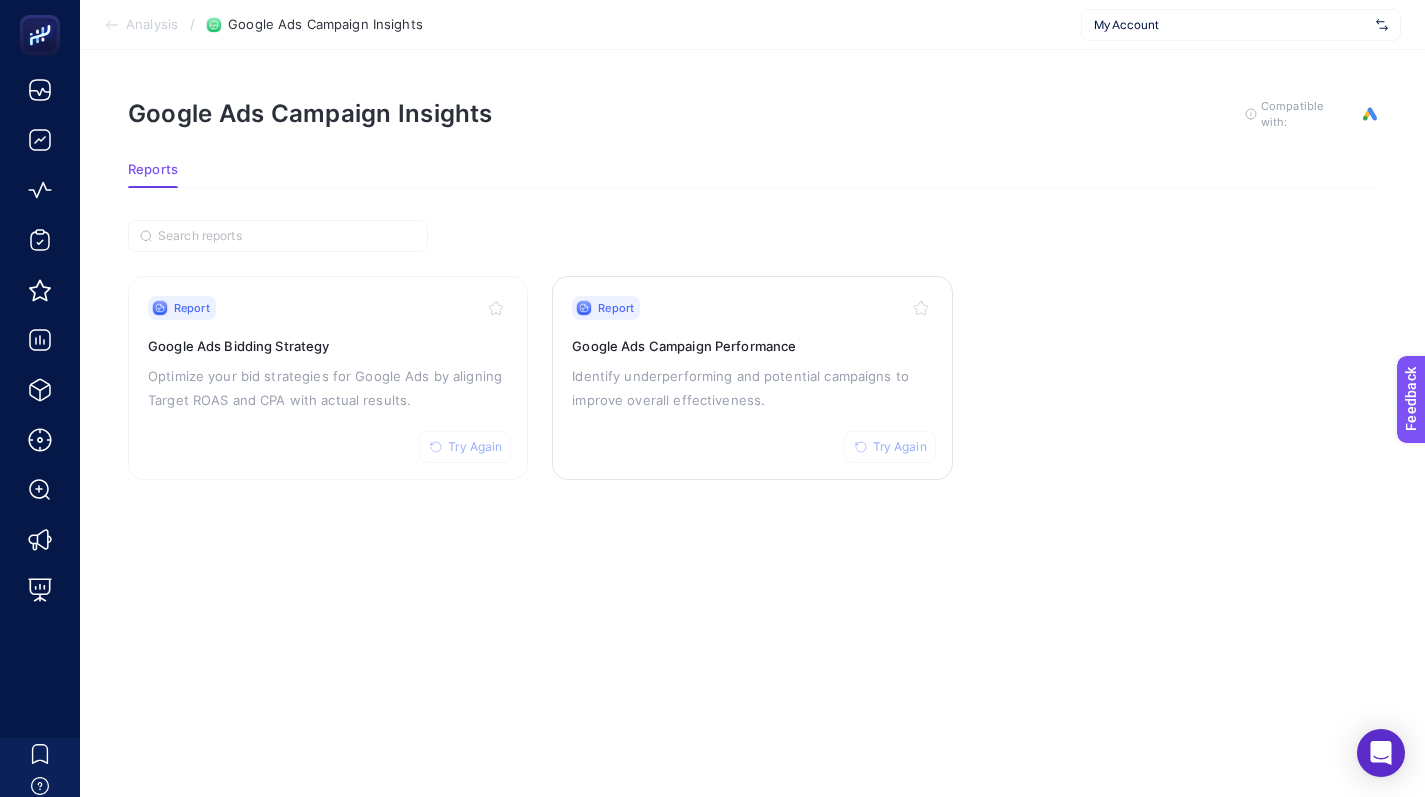 click on "Report Try Again Google Ads Campaign Performance Identify underperforming and potential campaigns to improve overall effectiveness." at bounding box center [752, 378] 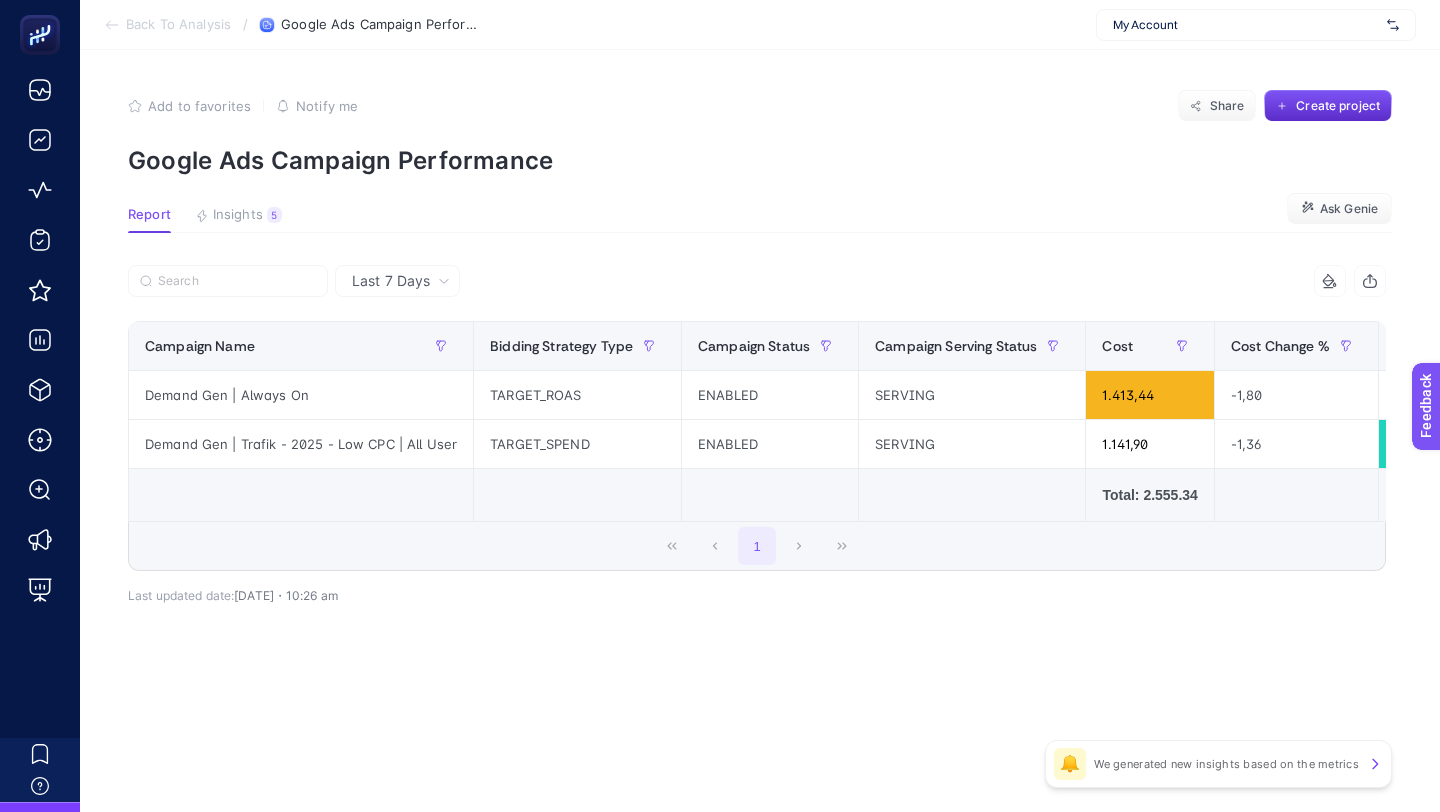 click on "Back To Analysis" at bounding box center [178, 25] 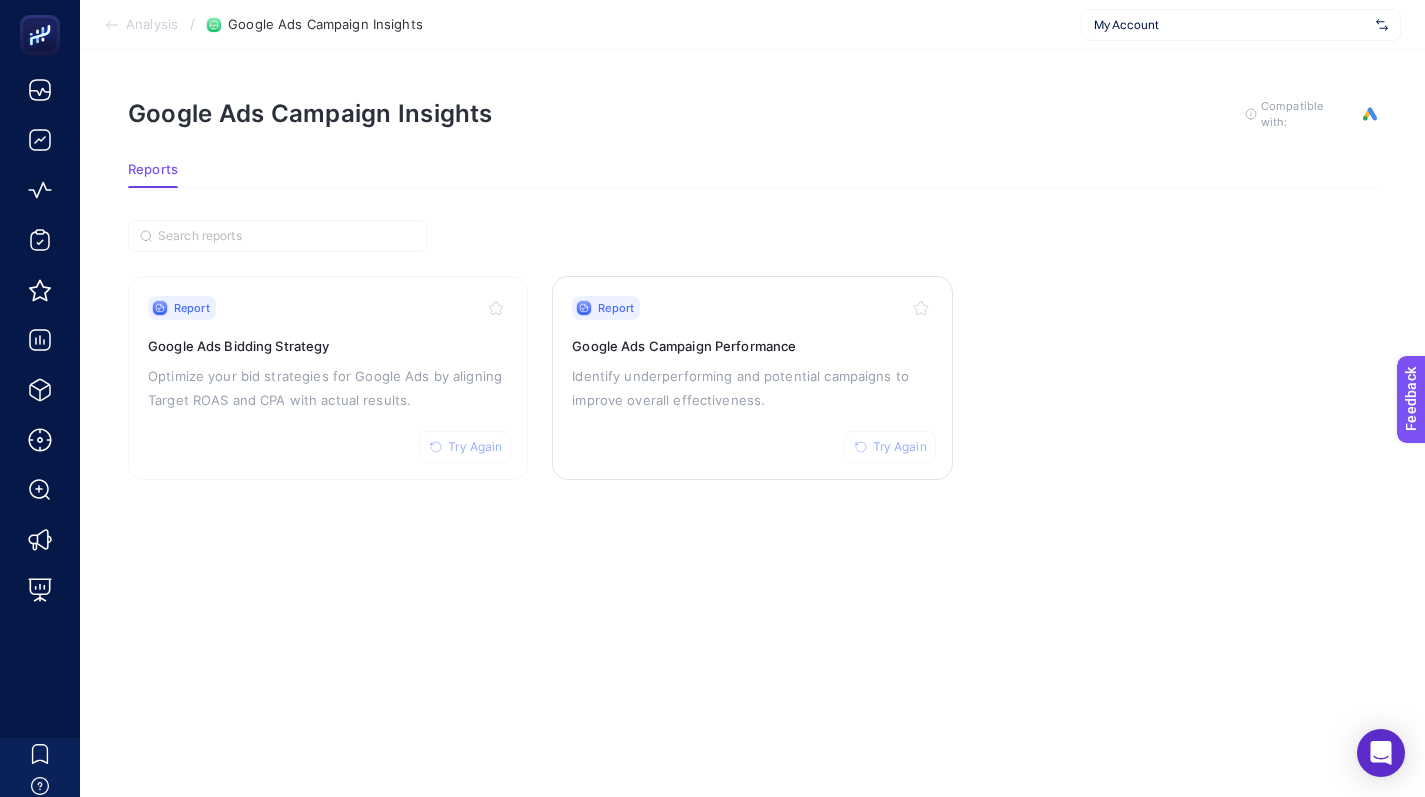 click on "Try Again" at bounding box center (900, 447) 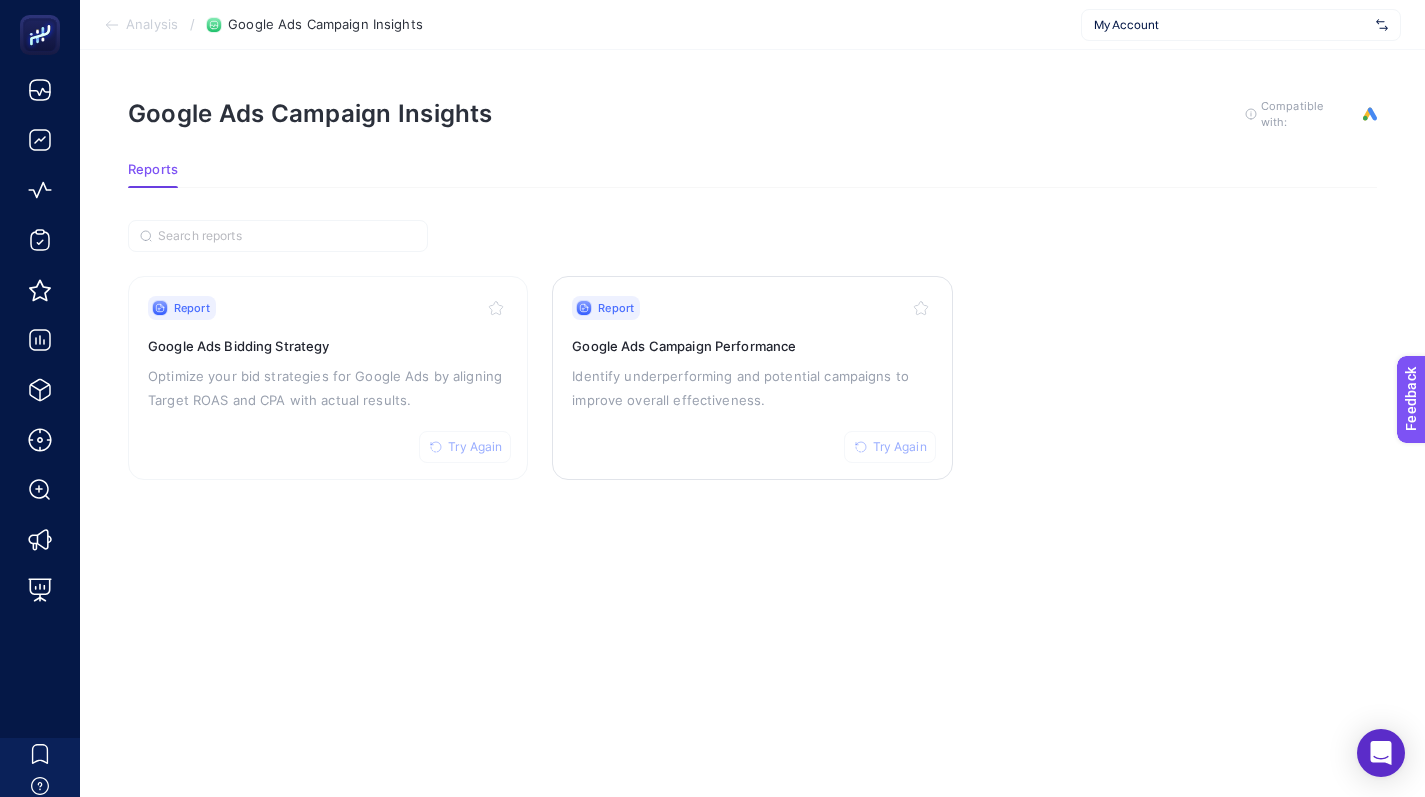 click on "Identify underperforming and potential campaigns to improve overall effectiveness." at bounding box center [752, 388] 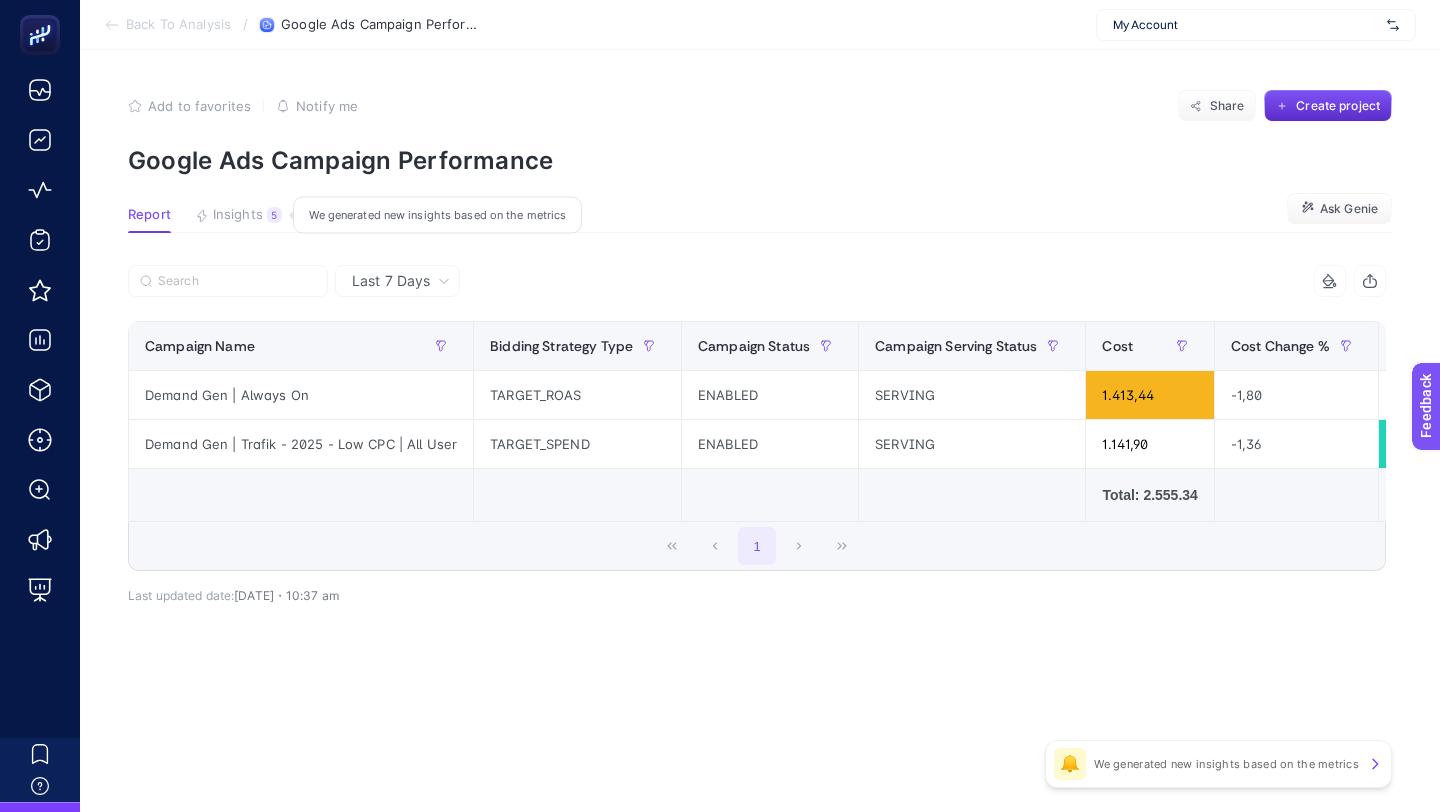 click on "Insights 5  We generated new insights based on the metrics" 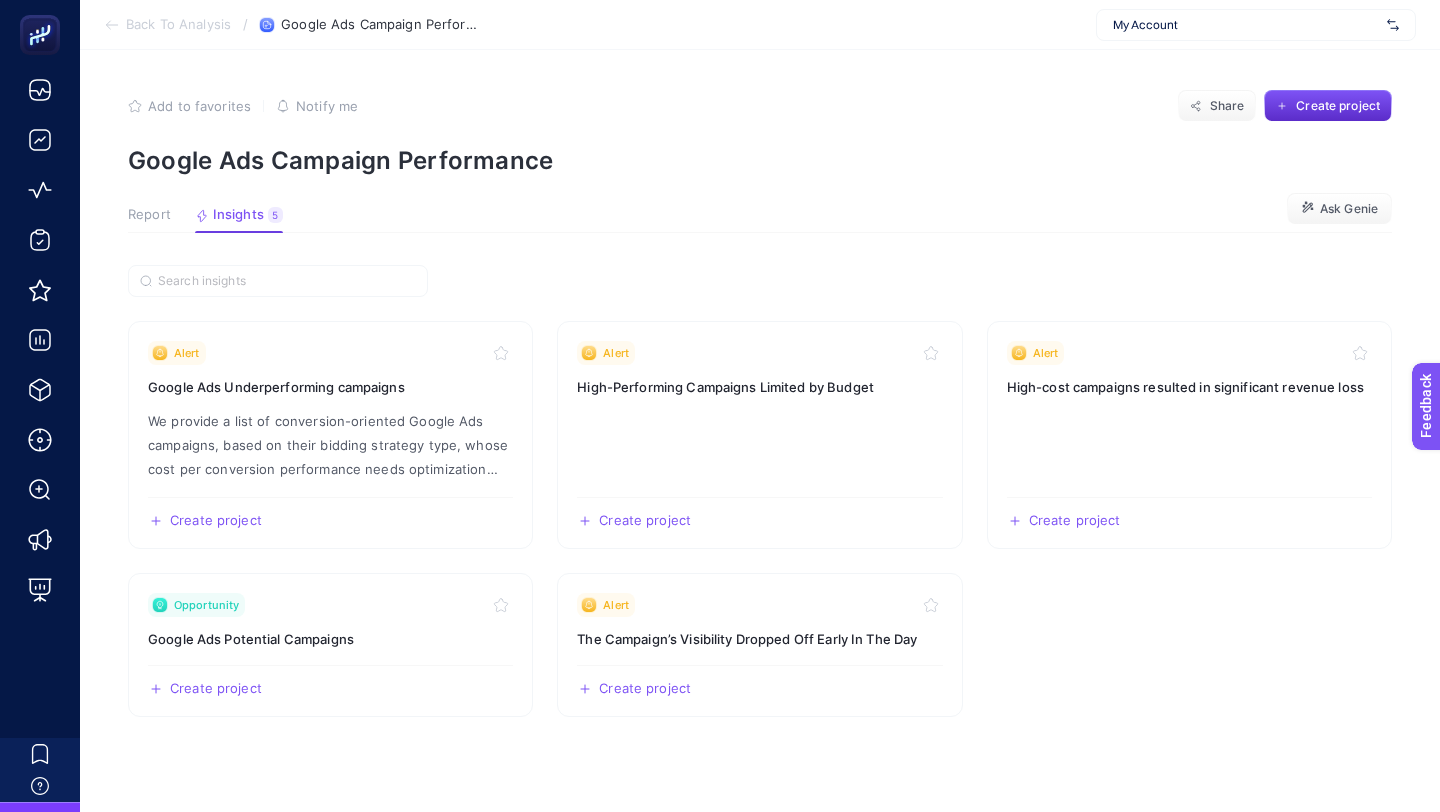 click on "Add to favorites false Notify me Share Create project Google Ads Campaign Performance Report Insights 5  We generated new insights based on the metrics  Ask Genie Alert Google Ads Underperforming campaigns We provide a list of conversion-oriented Google Ads campaigns, based on their bidding strategy type, whose cost per conversion performance needs optimization compared to other campaigns. The conversion values achieved by these campaigns should be optimized according to their spending.  Create project   Share  Alert High-Performing Campaigns Limited by Budget  Create project   Share  Alert High-cost campaigns resulted in significant revenue loss  Create project   Share  Opportunity Google Ads Potential Campaigns  Create project   Share  Alert The Campaign’s Visibility Dropped Off Early In The Day  Create project   Share" 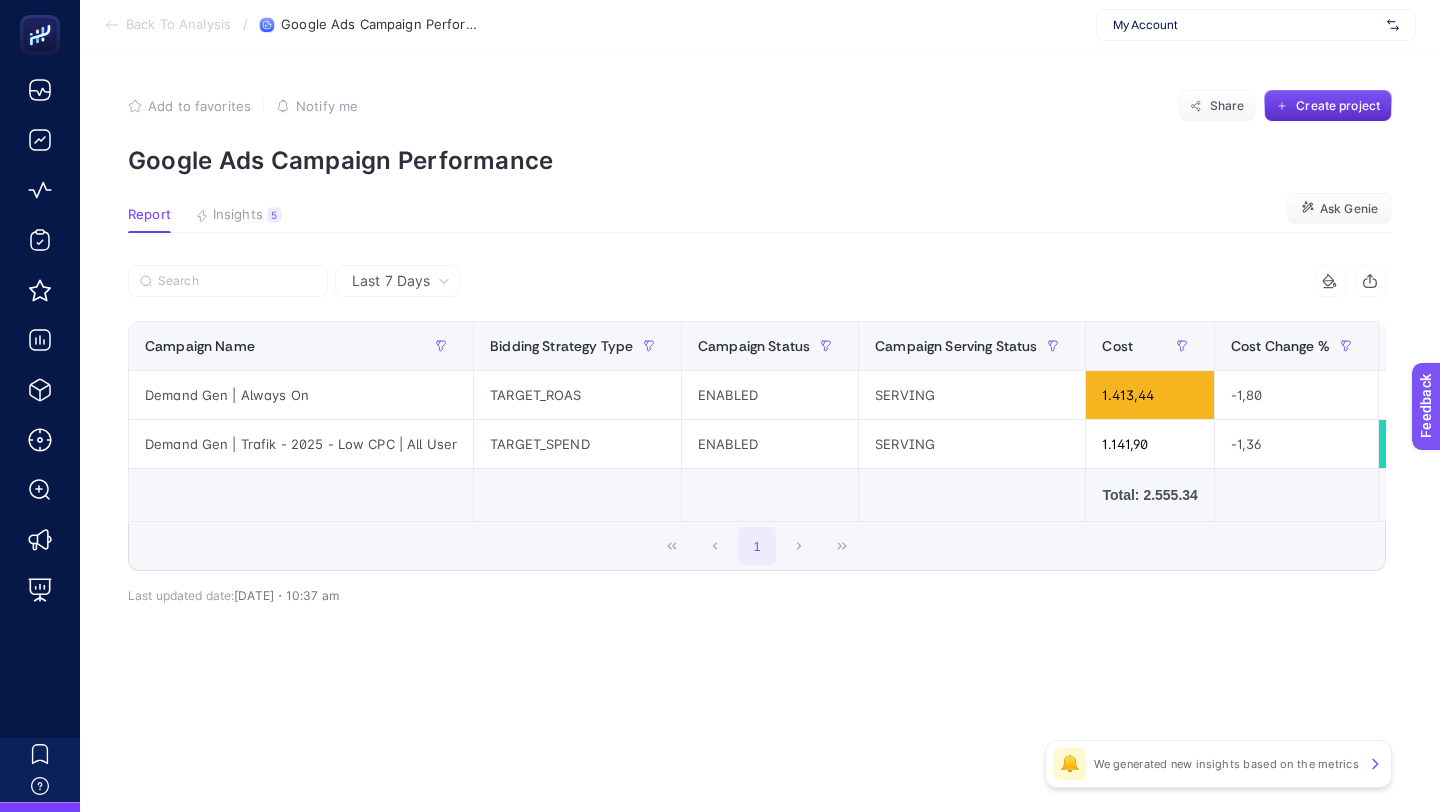 click on "Back To Analysis" at bounding box center [178, 25] 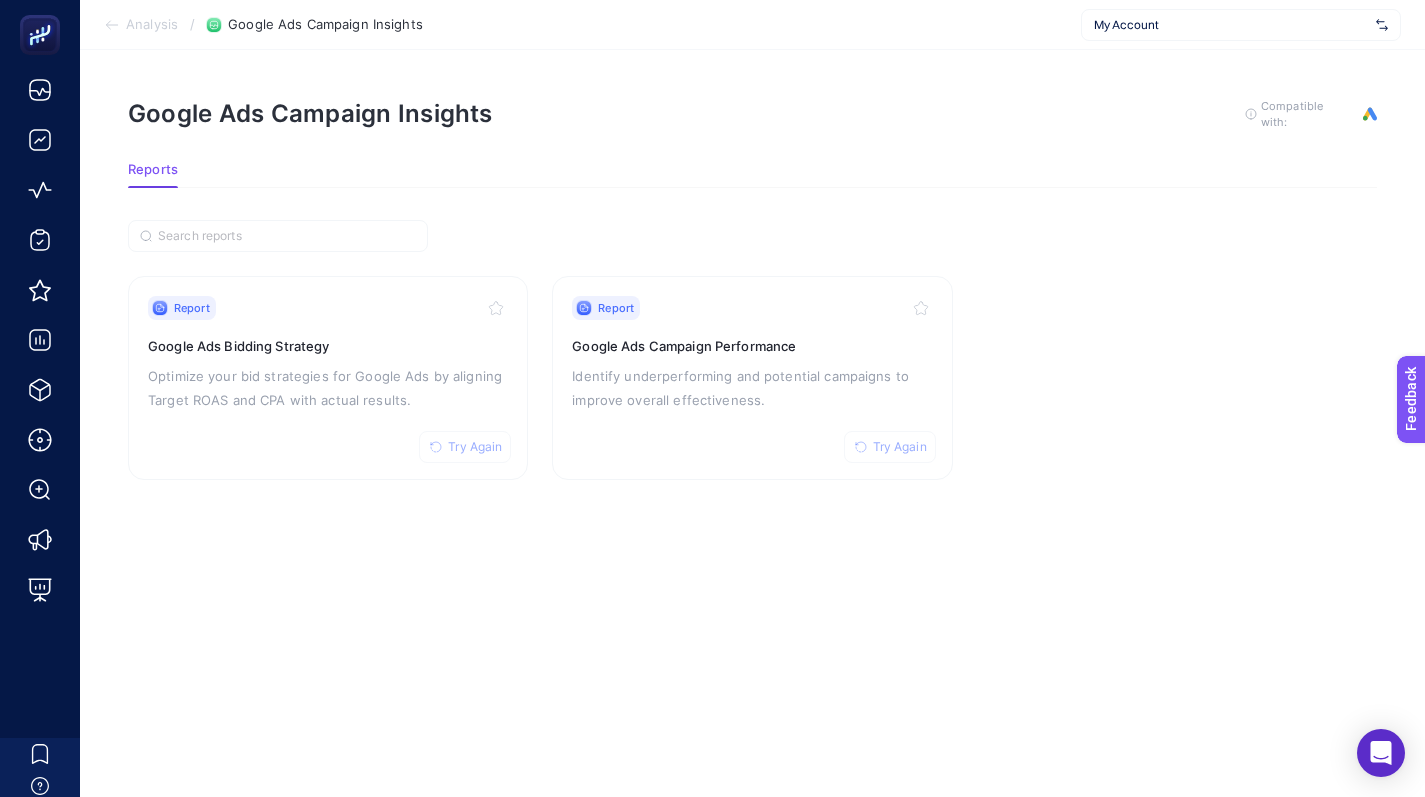 click on "My Account" at bounding box center [1241, 25] 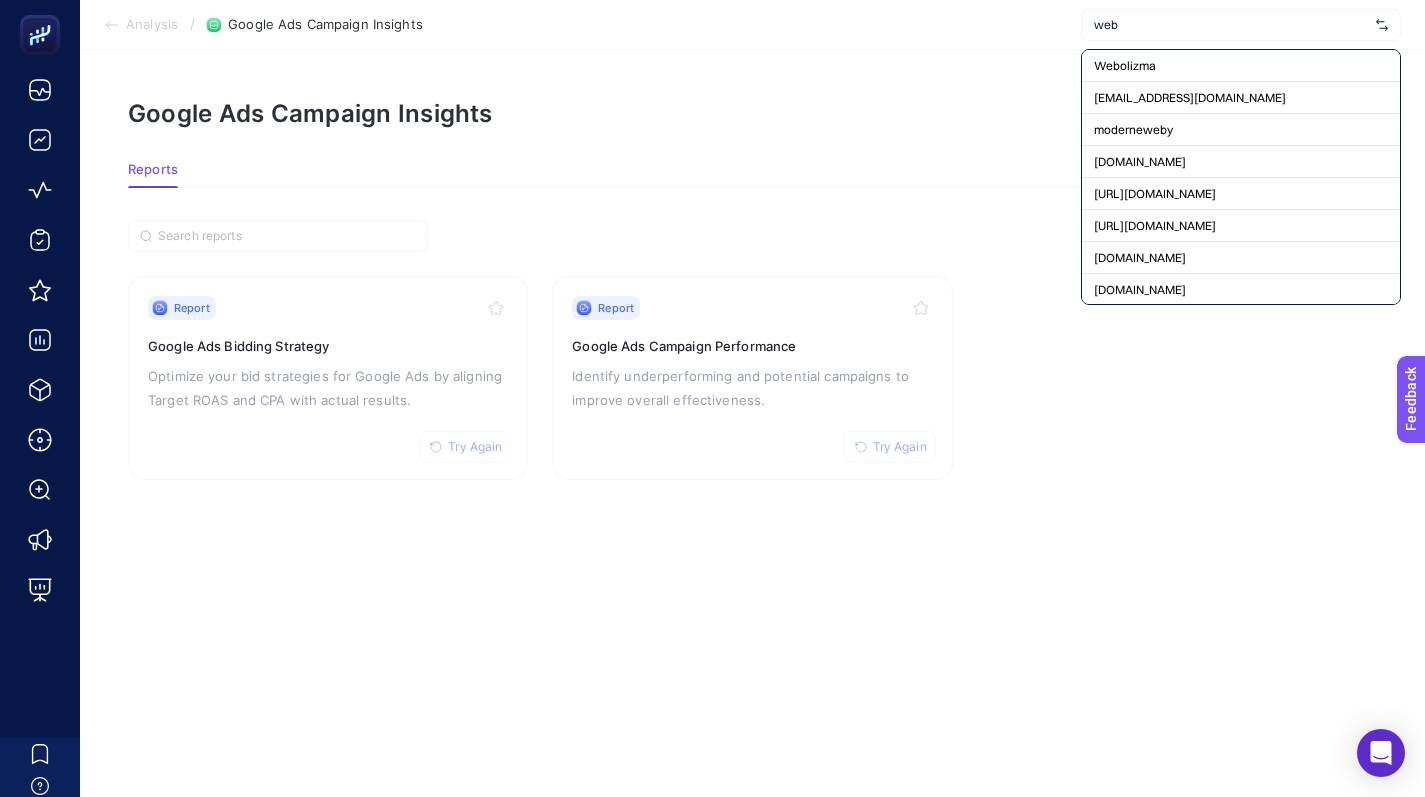 type on "weba" 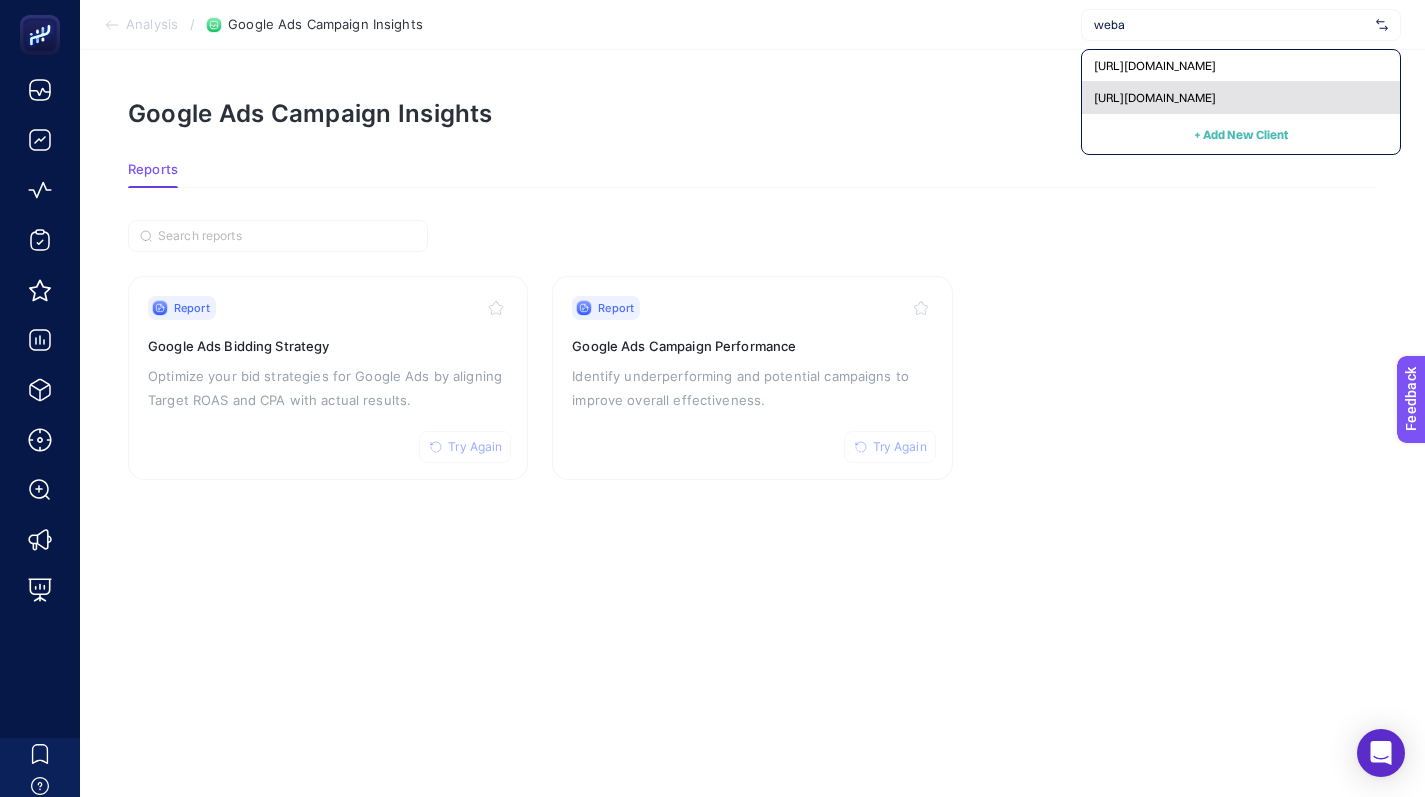 click on "[URL][DOMAIN_NAME]" at bounding box center (1155, 98) 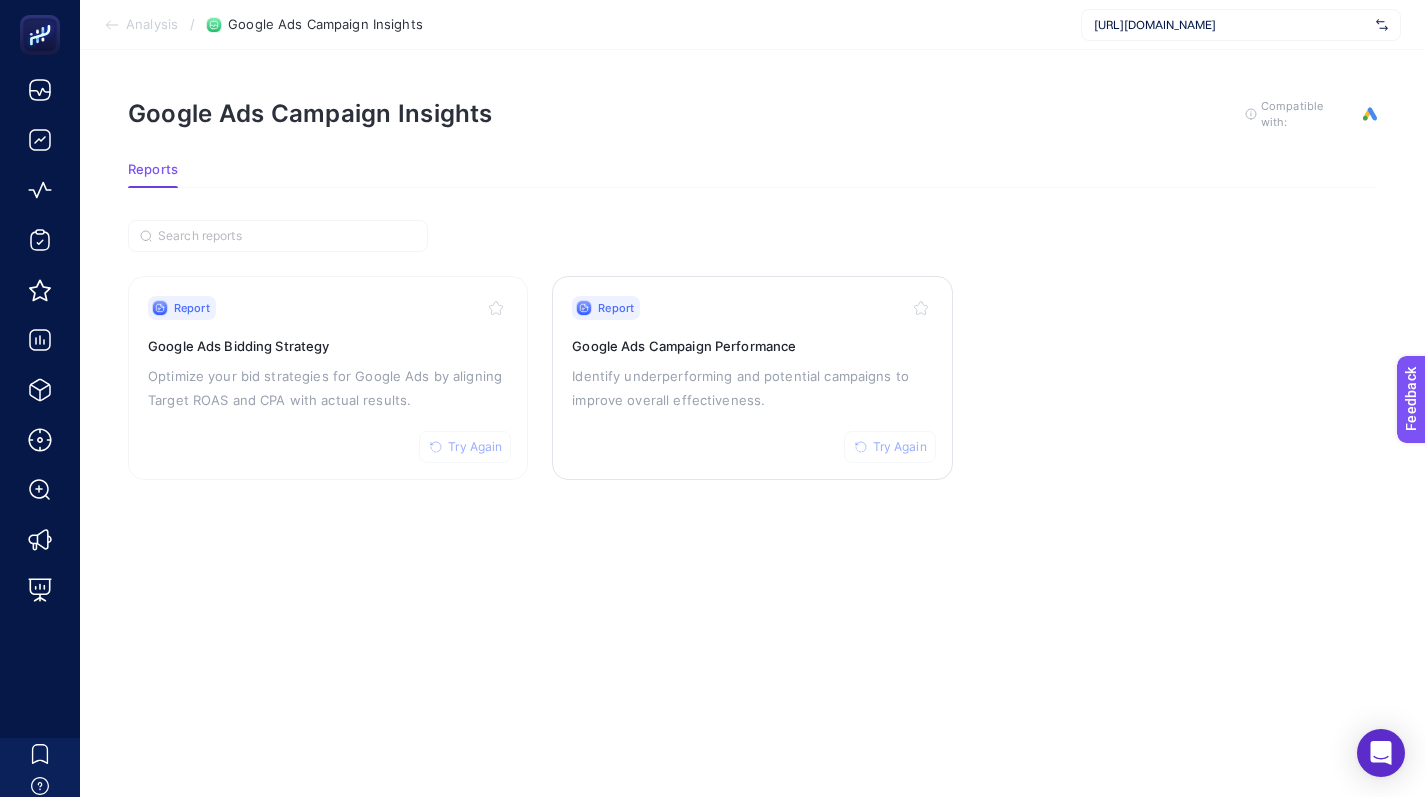 click on "Try Again" at bounding box center (900, 447) 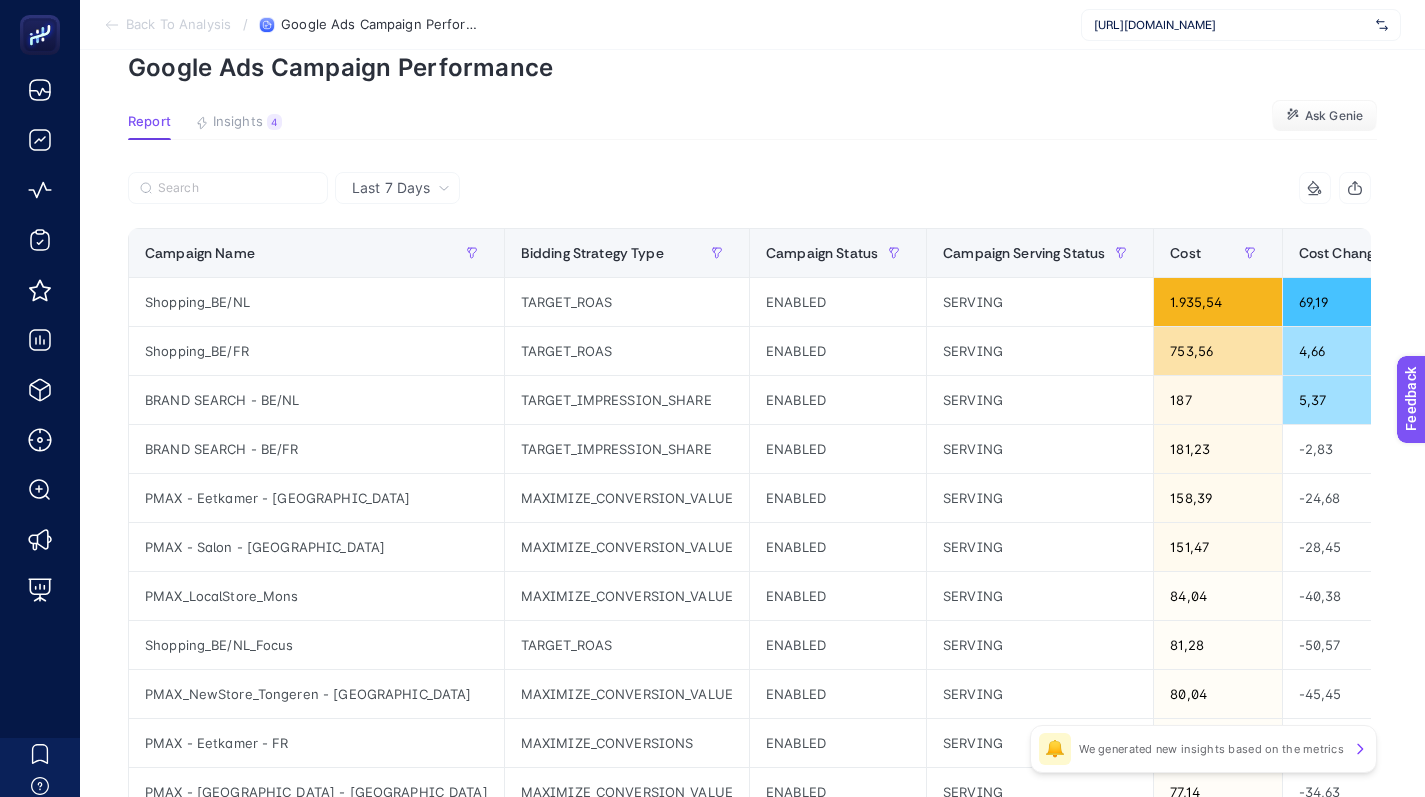 scroll, scrollTop: 0, scrollLeft: 0, axis: both 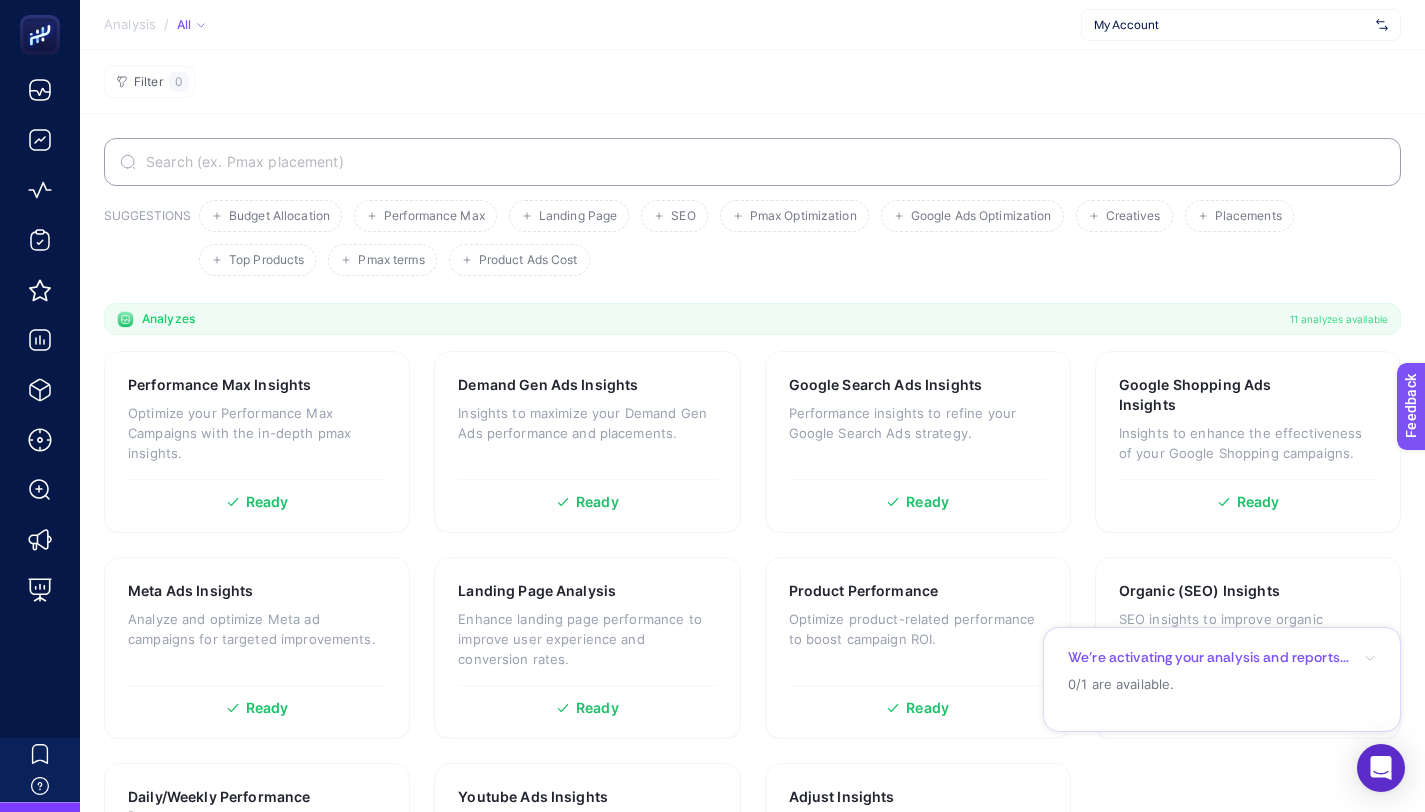 click at bounding box center (763, 162) 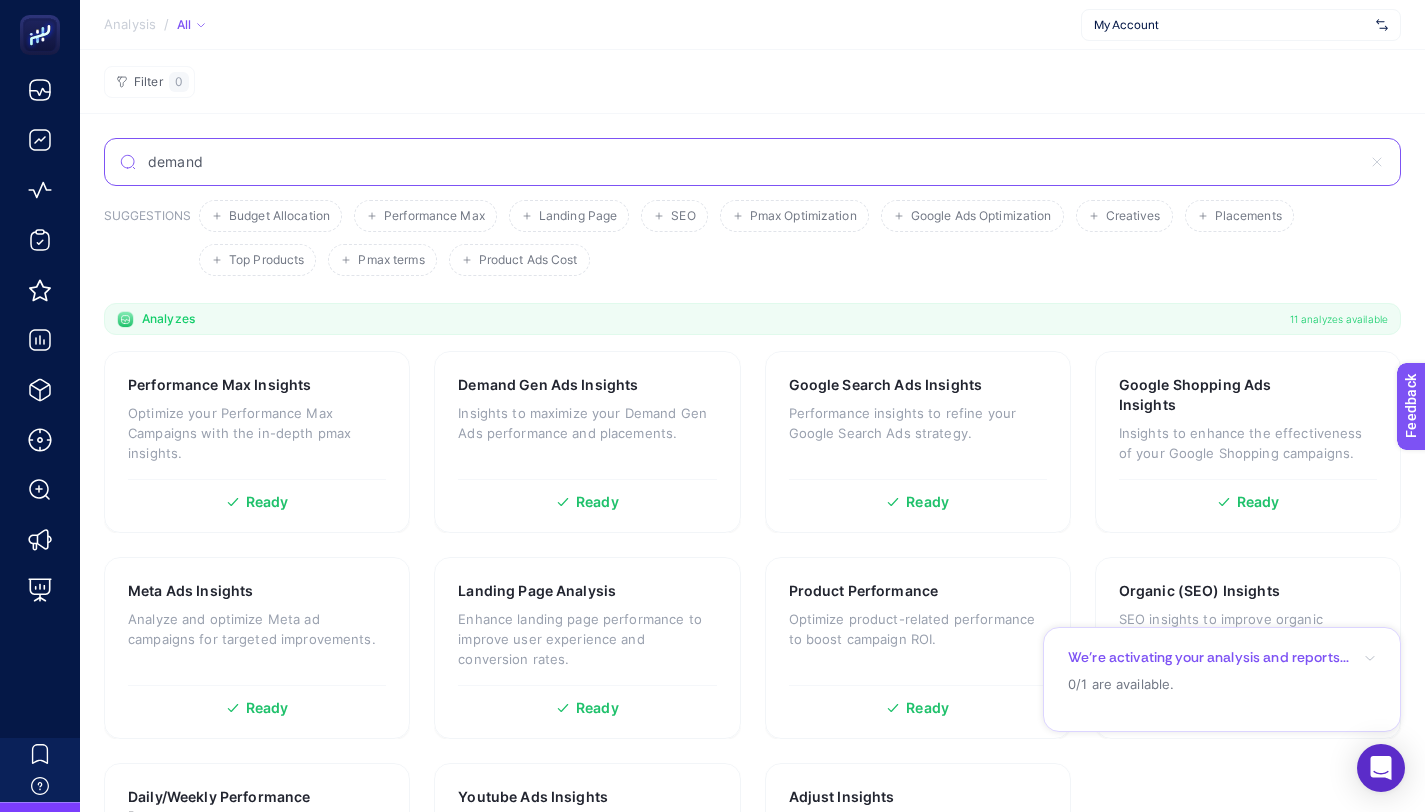 type on "demand" 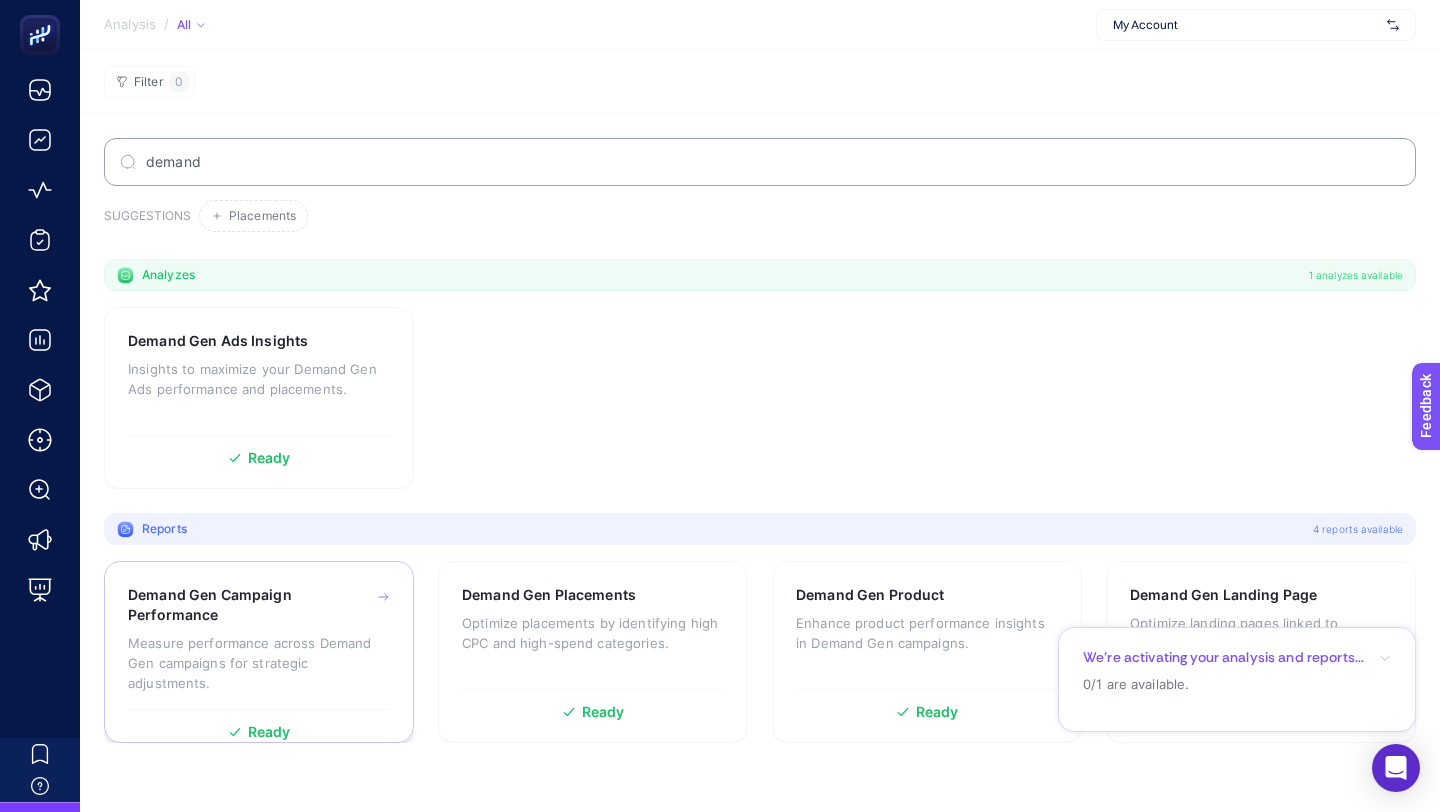 click on "Demand Gen Campaign Performance" at bounding box center [228, 605] 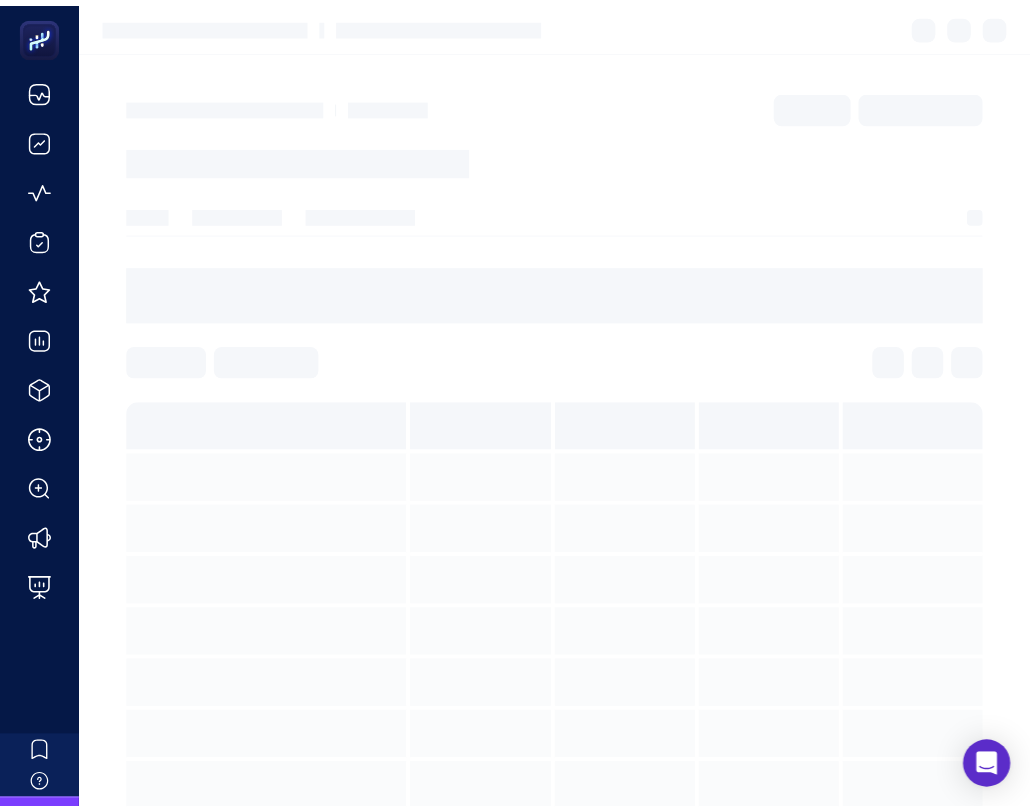 scroll, scrollTop: 0, scrollLeft: 0, axis: both 